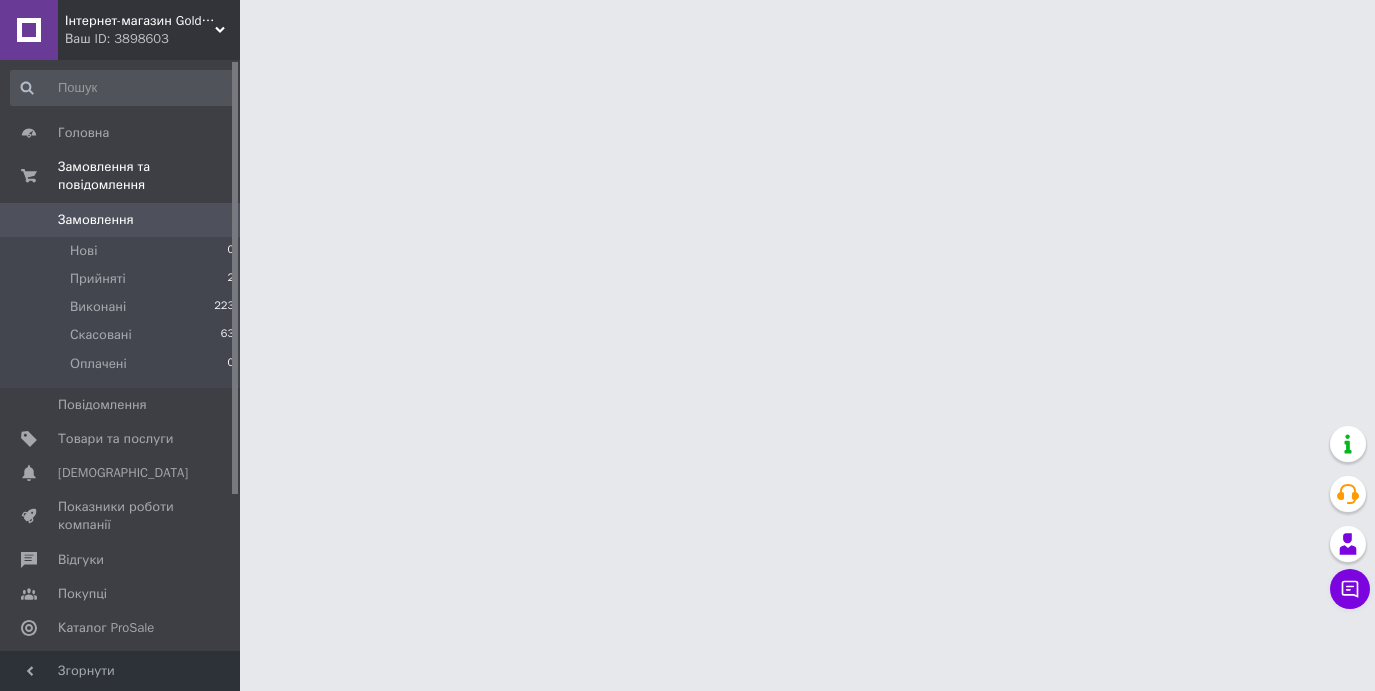 scroll, scrollTop: 0, scrollLeft: 0, axis: both 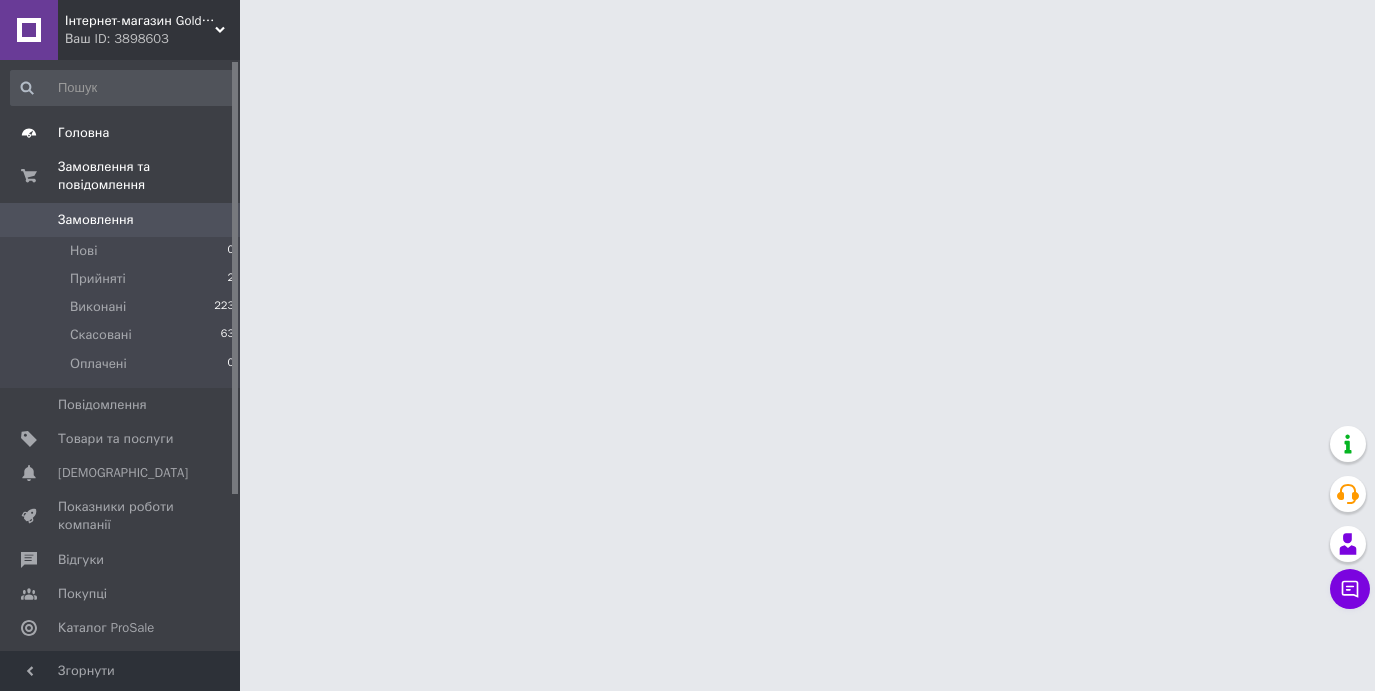 click on "Головна" at bounding box center (121, 133) 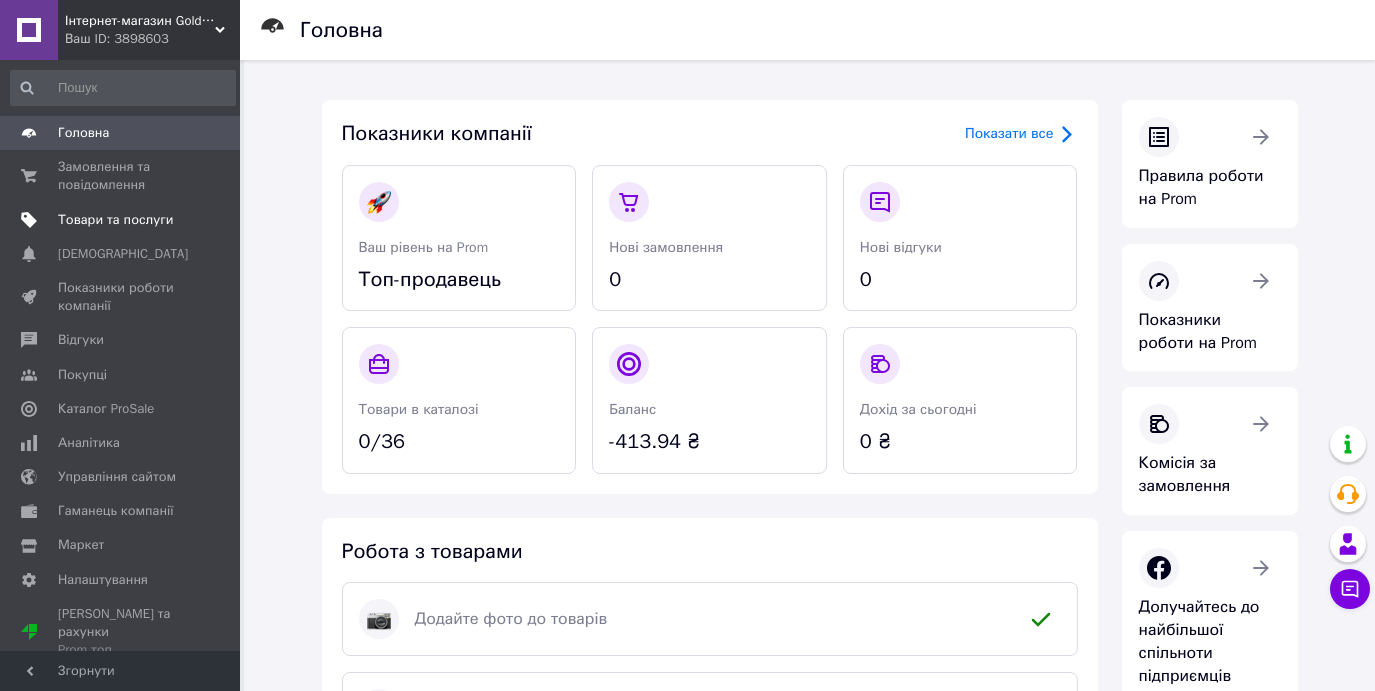 click on "Товари та послуги" at bounding box center [115, 220] 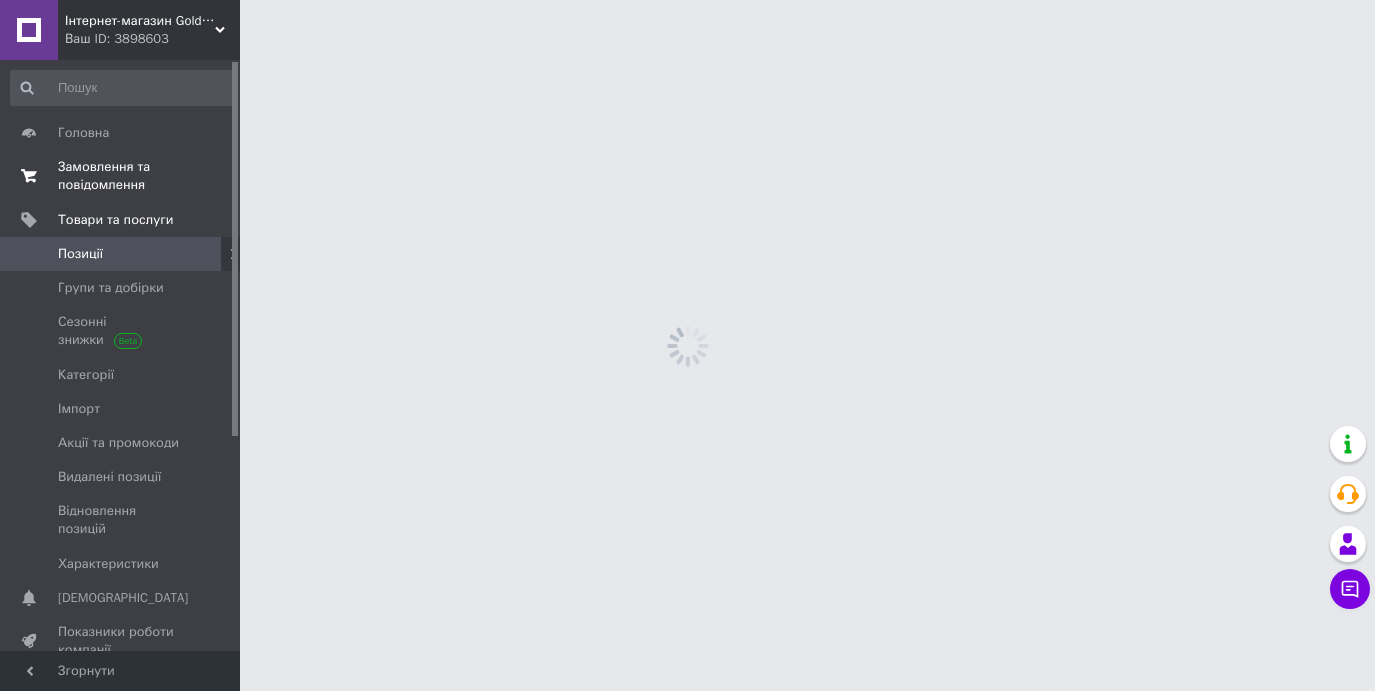 click on "Замовлення та повідомлення" at bounding box center (121, 176) 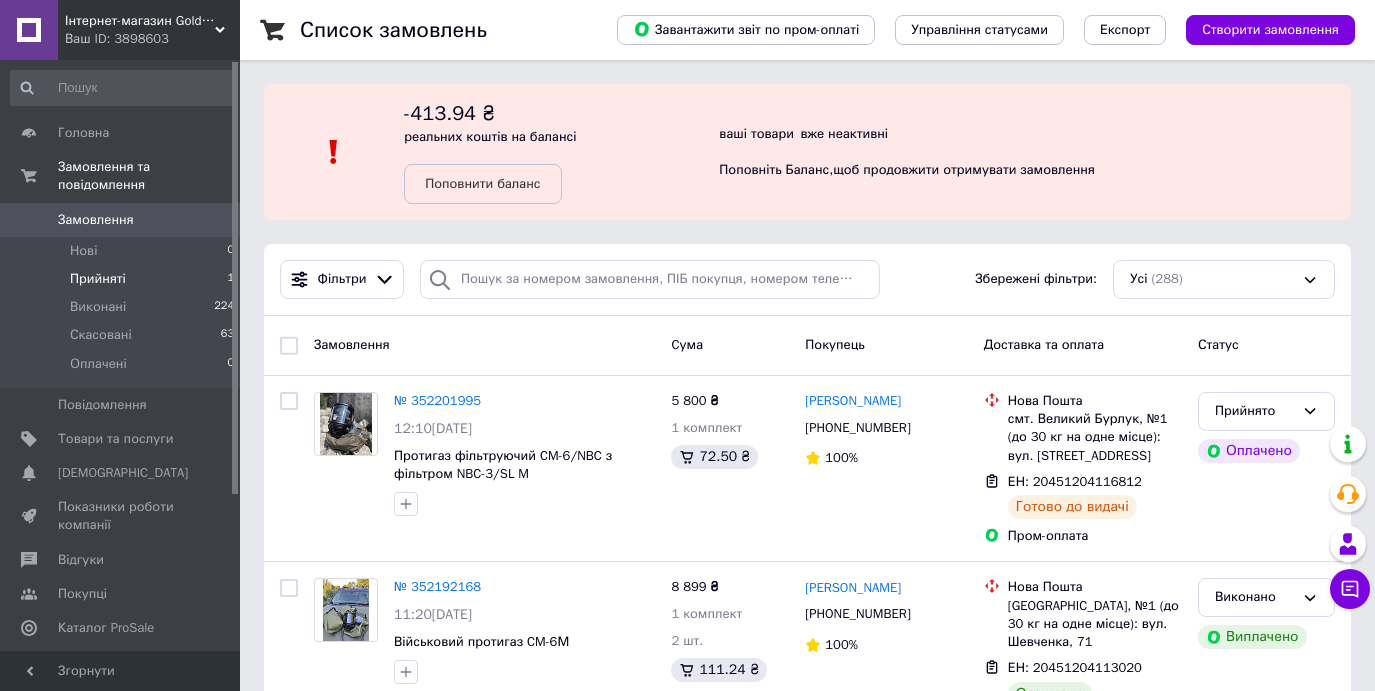 click on "Прийняті 1" at bounding box center (123, 279) 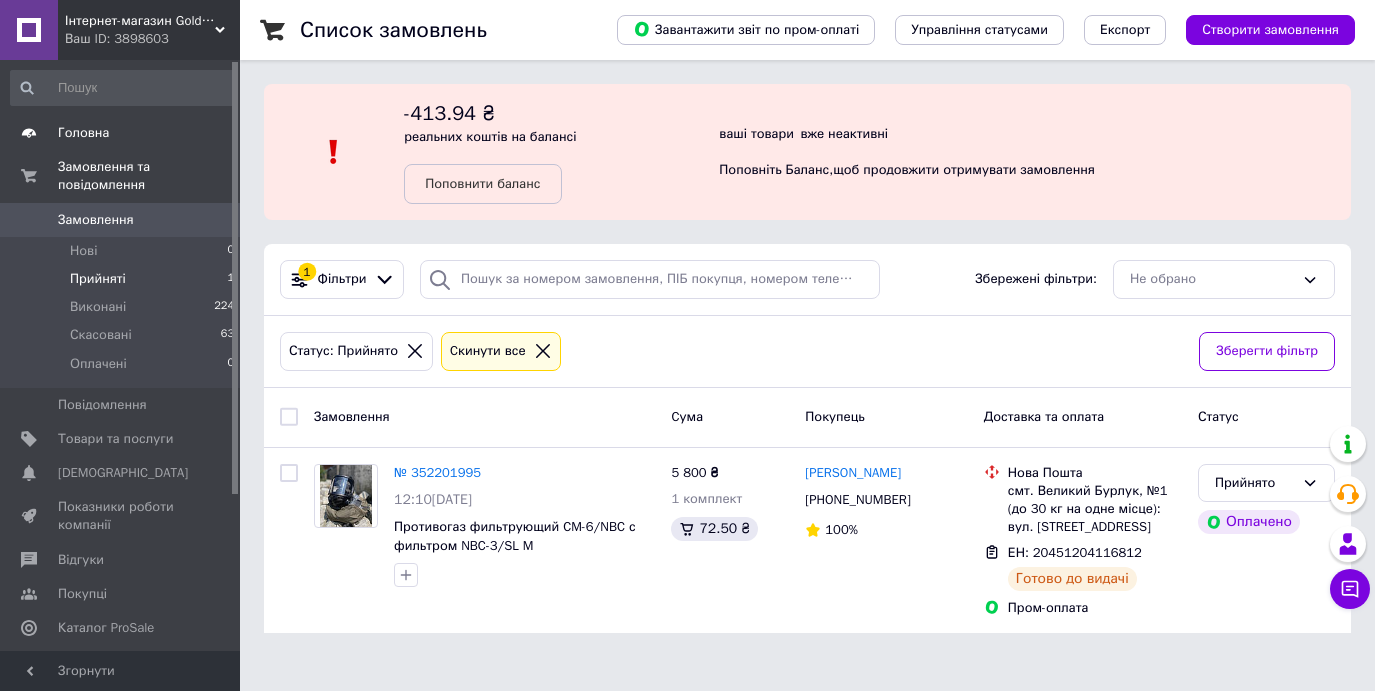 click on "Головна" at bounding box center [121, 133] 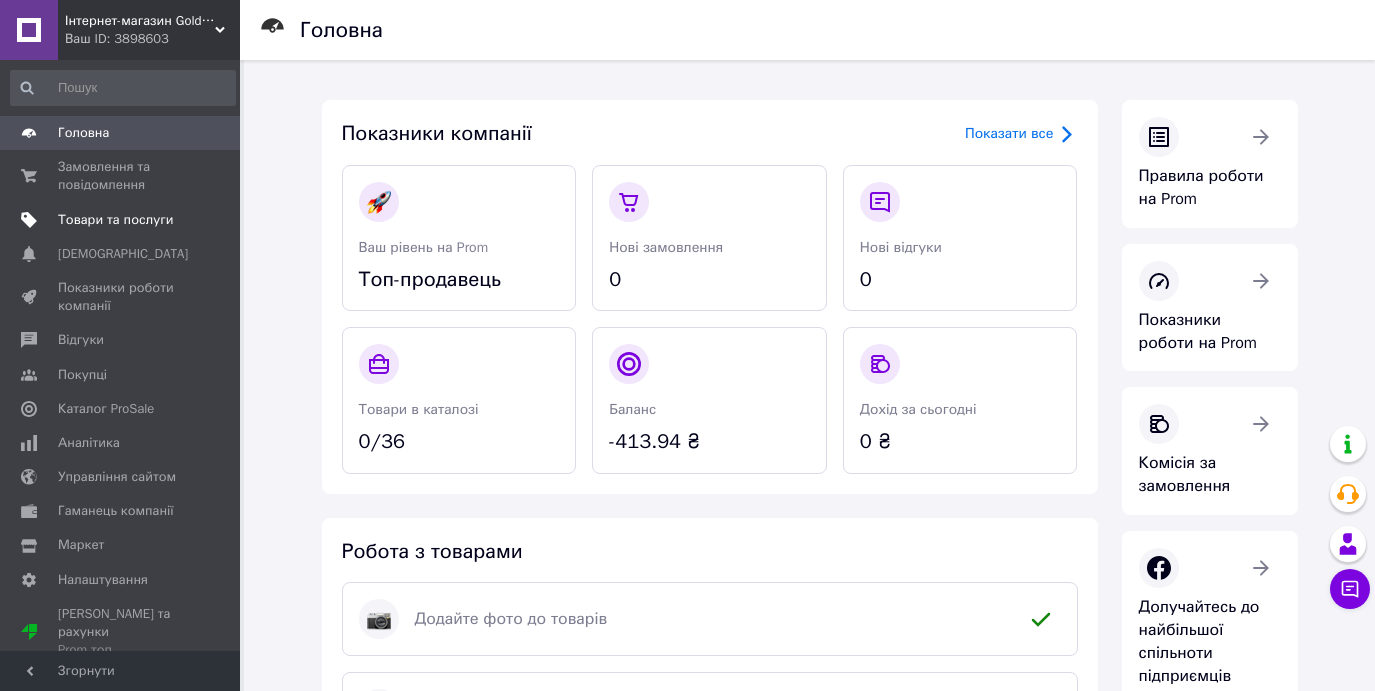 click on "Товари та послуги" at bounding box center [115, 220] 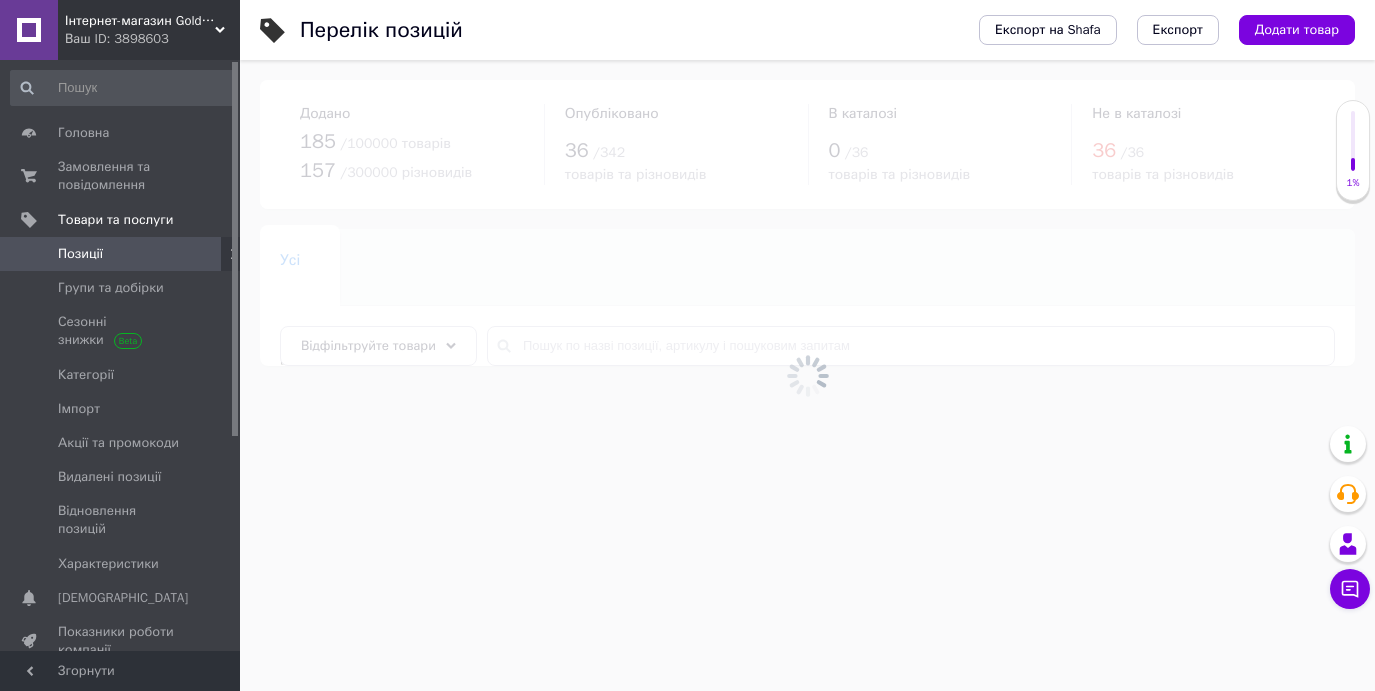 click at bounding box center (807, 375) 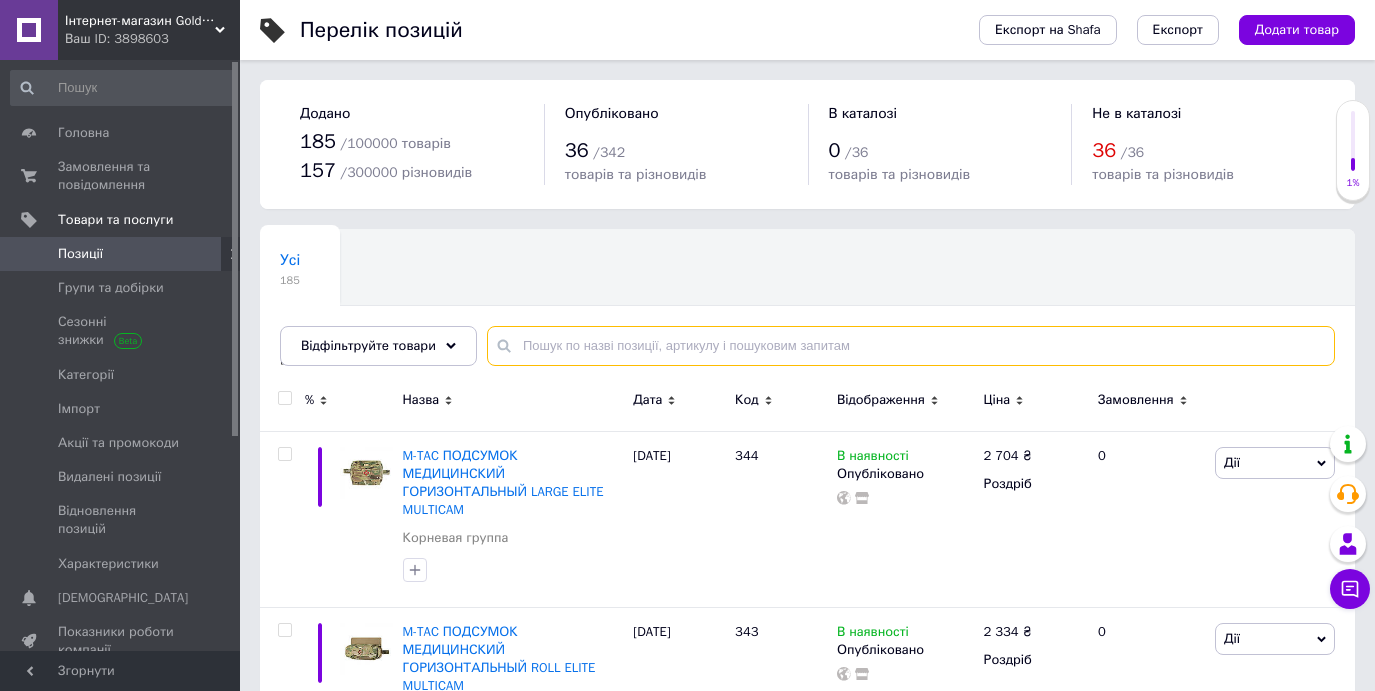 click at bounding box center (911, 346) 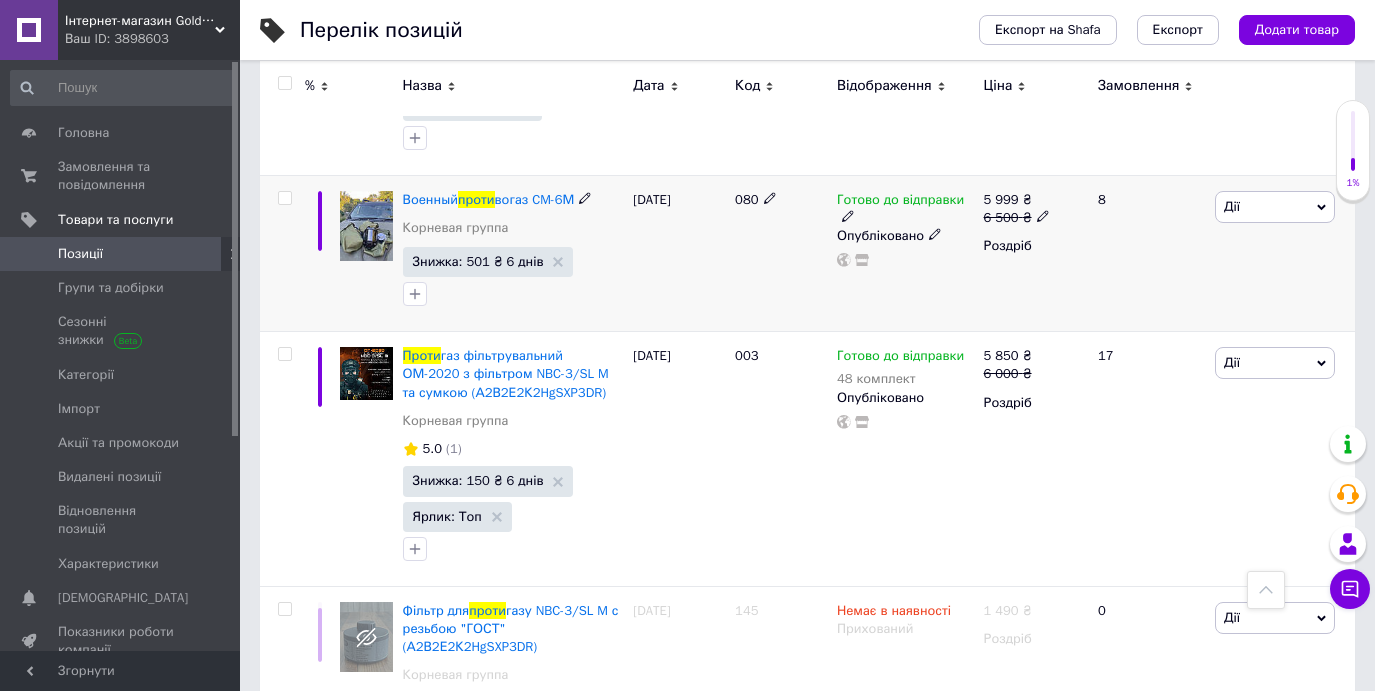scroll, scrollTop: 1049, scrollLeft: 0, axis: vertical 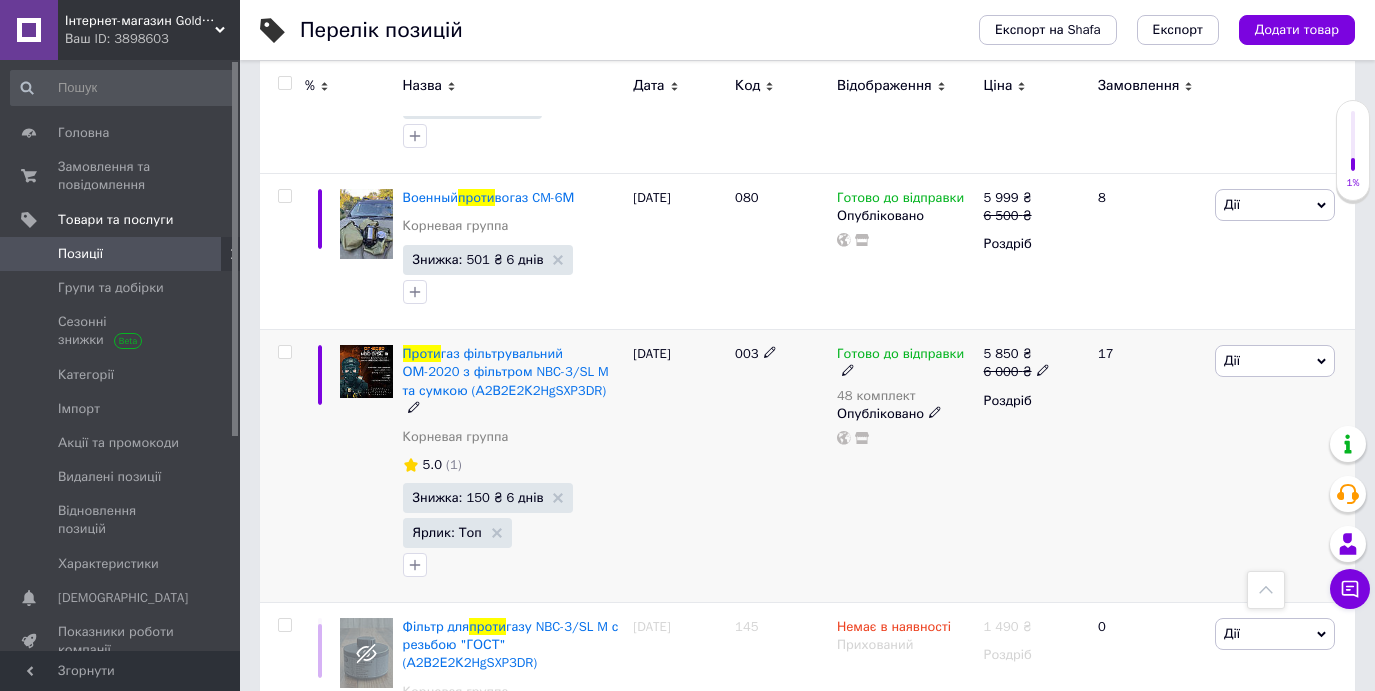type on "проти" 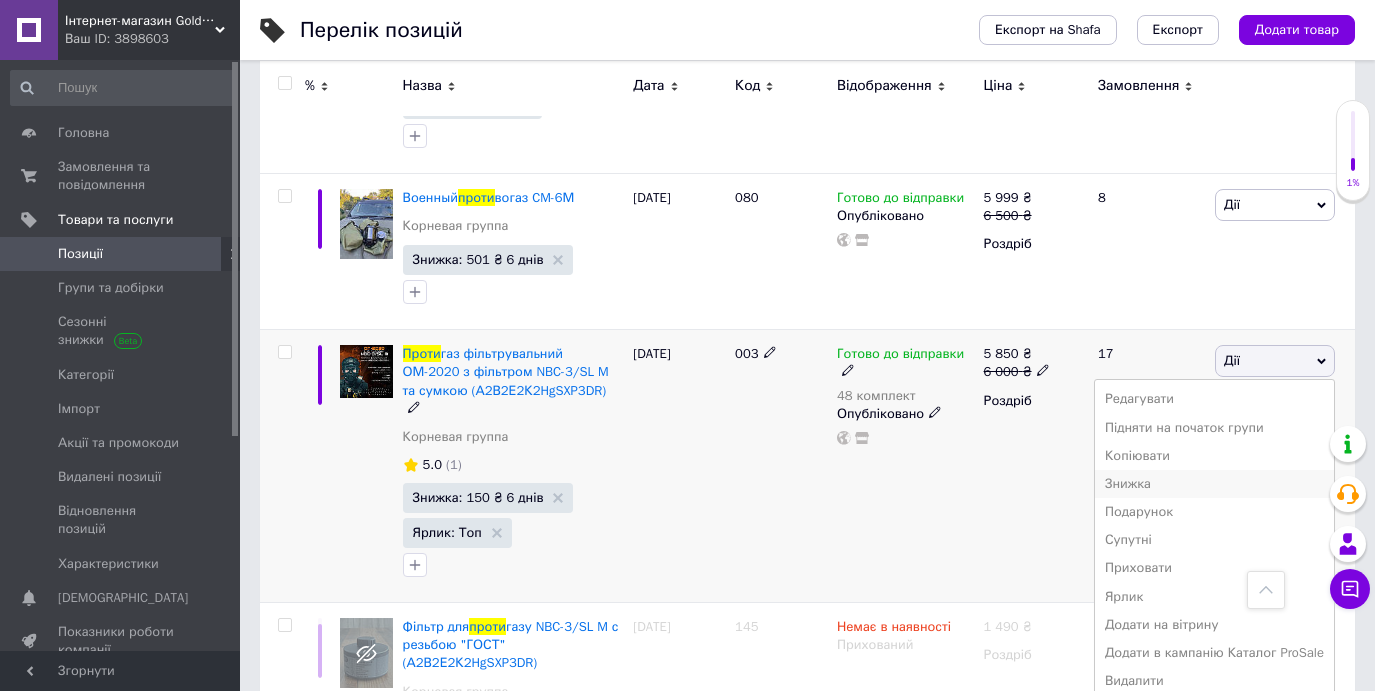 click on "Знижка" at bounding box center [1214, 484] 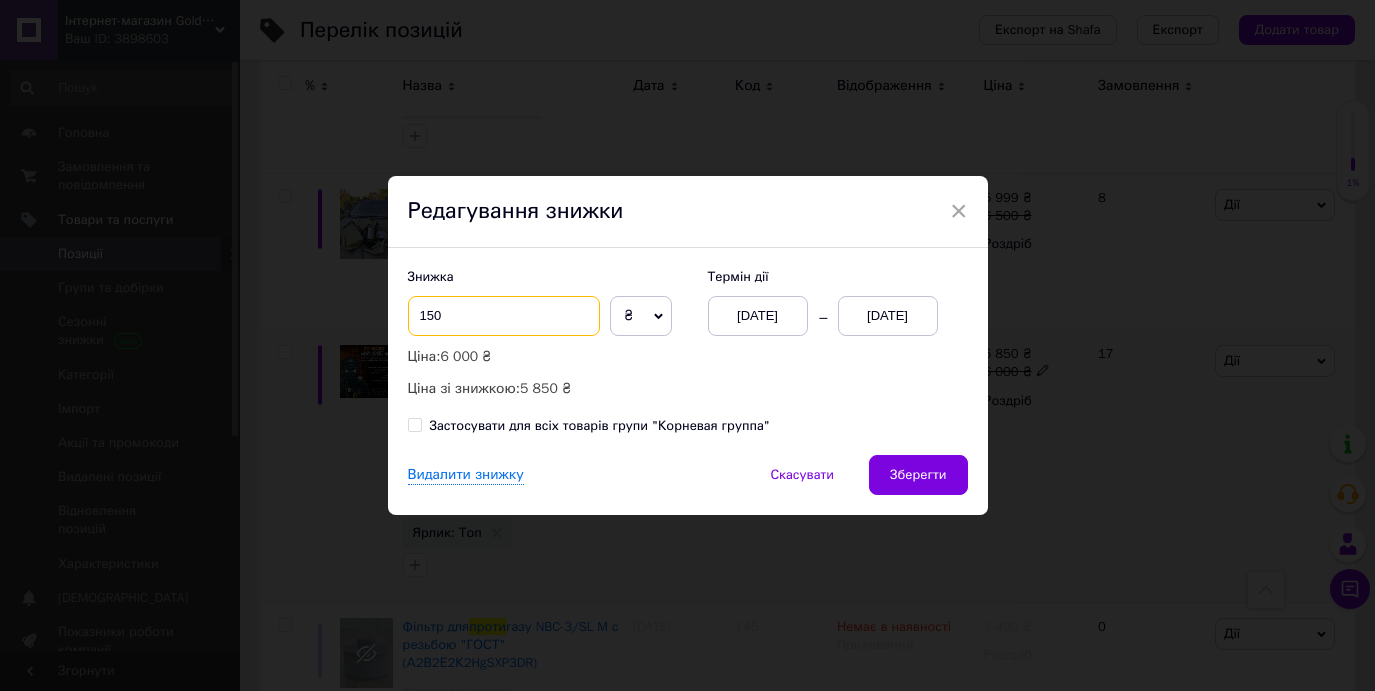 click on "150" at bounding box center [504, 316] 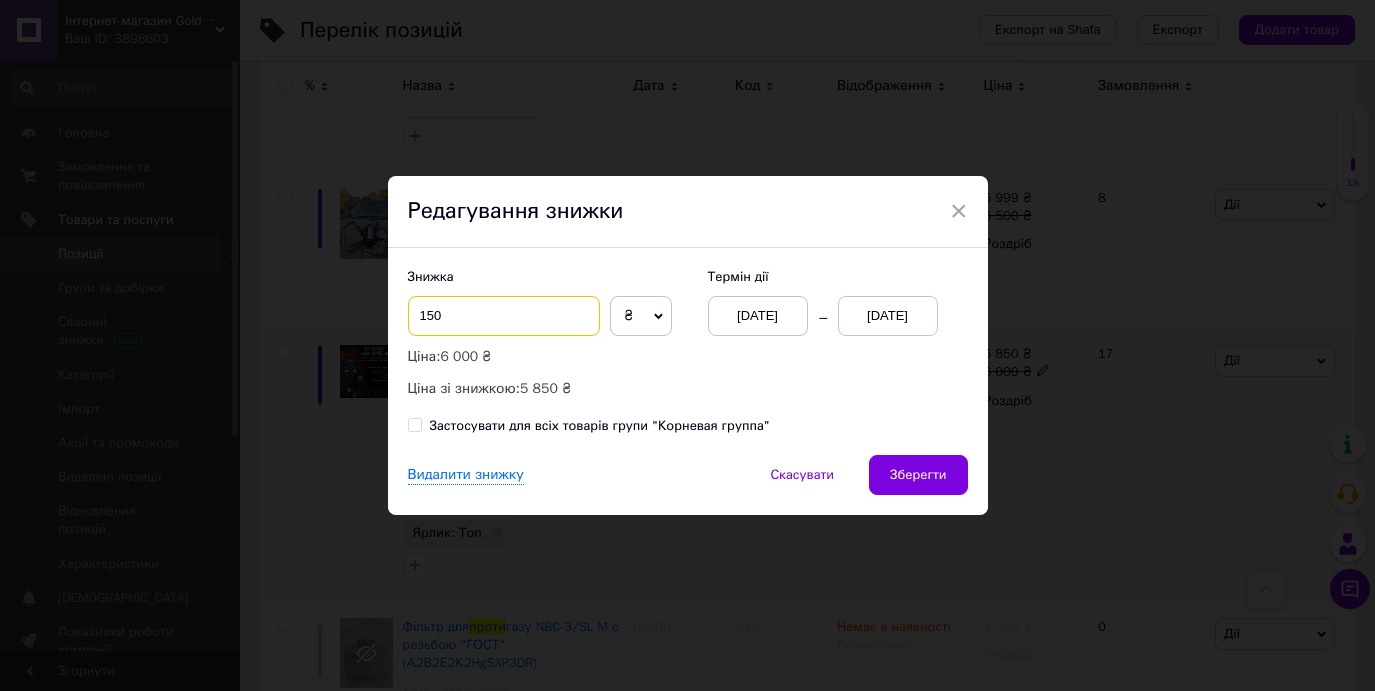 click on "150" at bounding box center (504, 316) 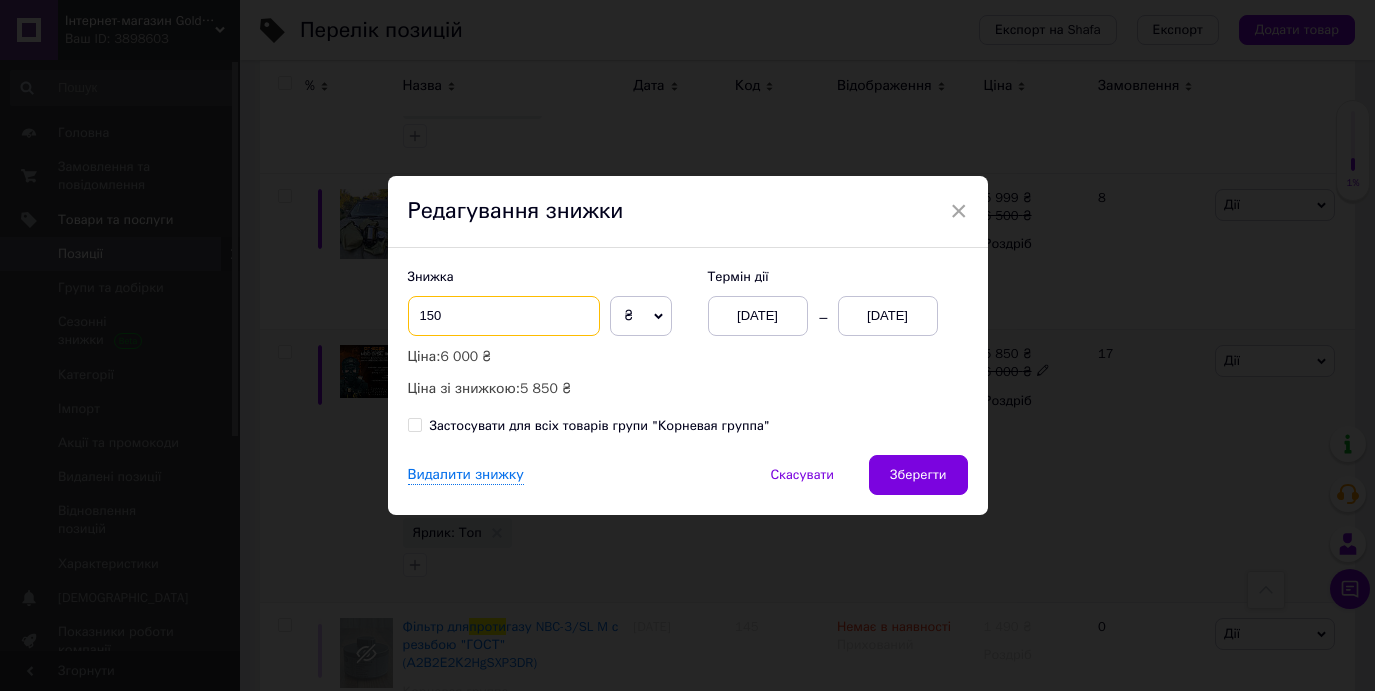 click on "150" at bounding box center (504, 316) 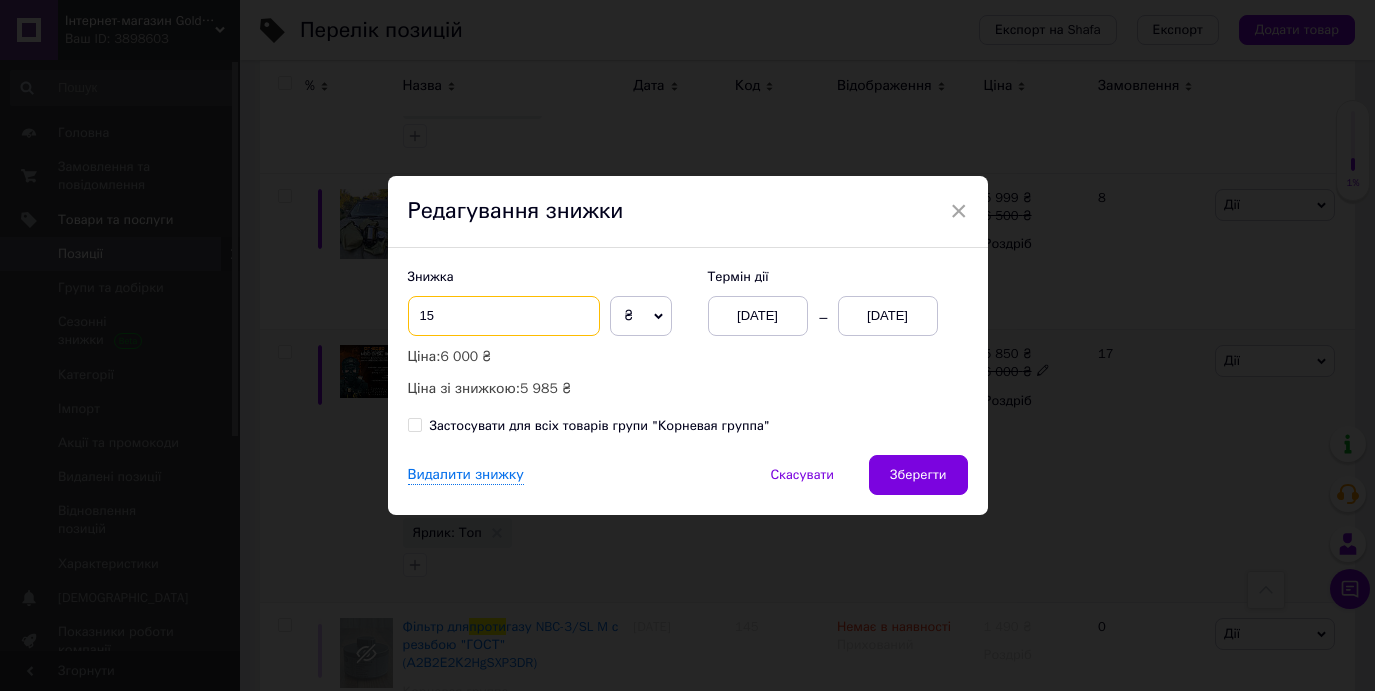 type on "1" 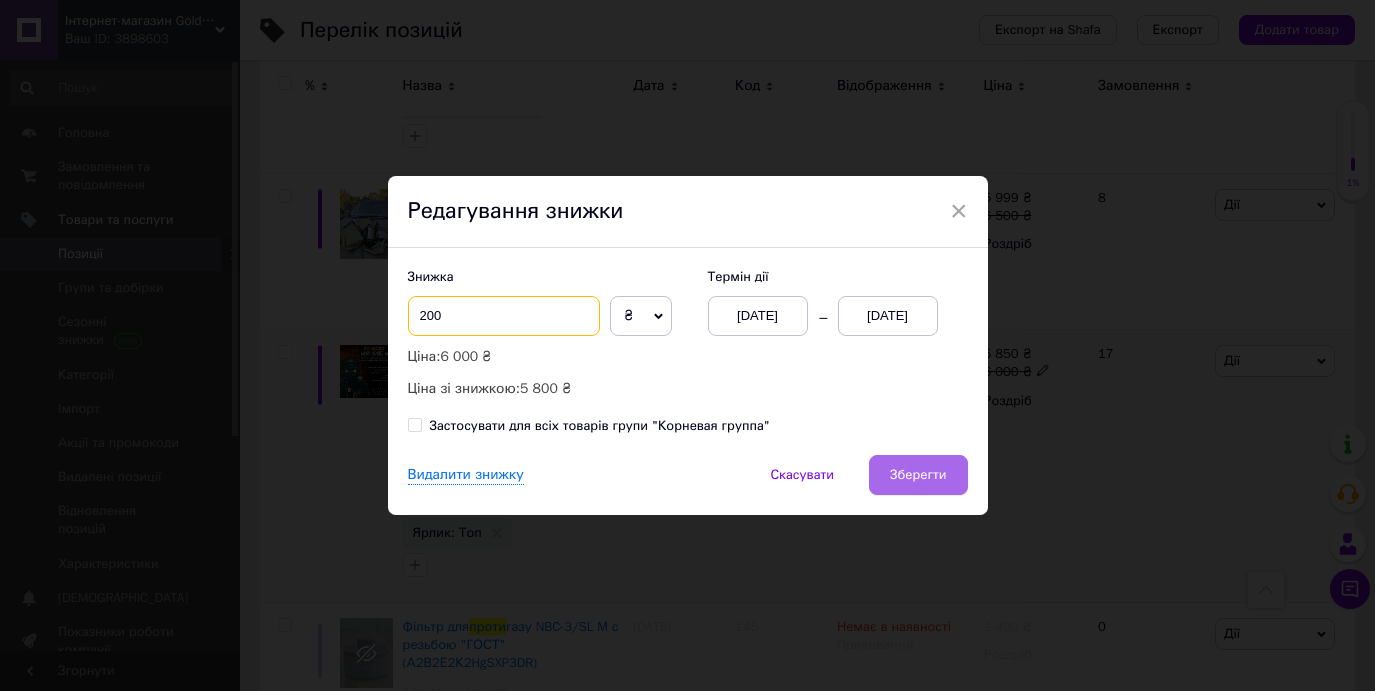 type on "200" 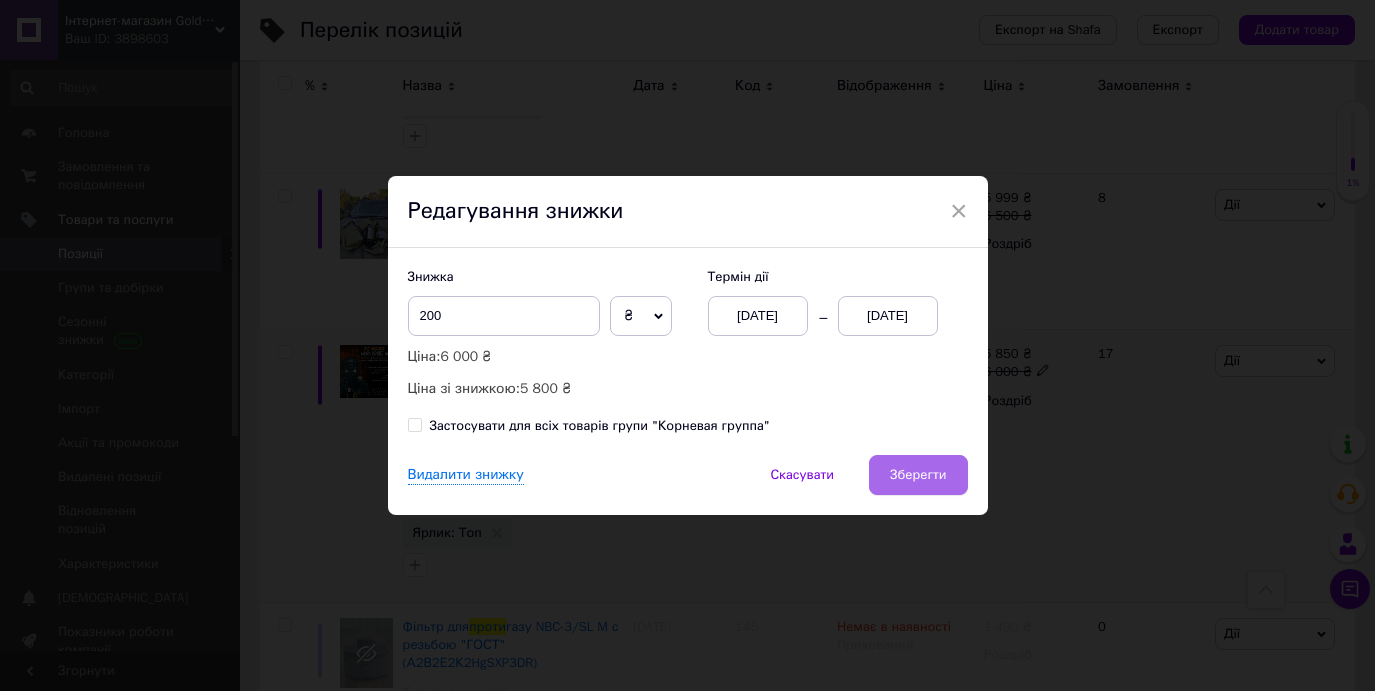 click on "Зберегти" at bounding box center [918, 475] 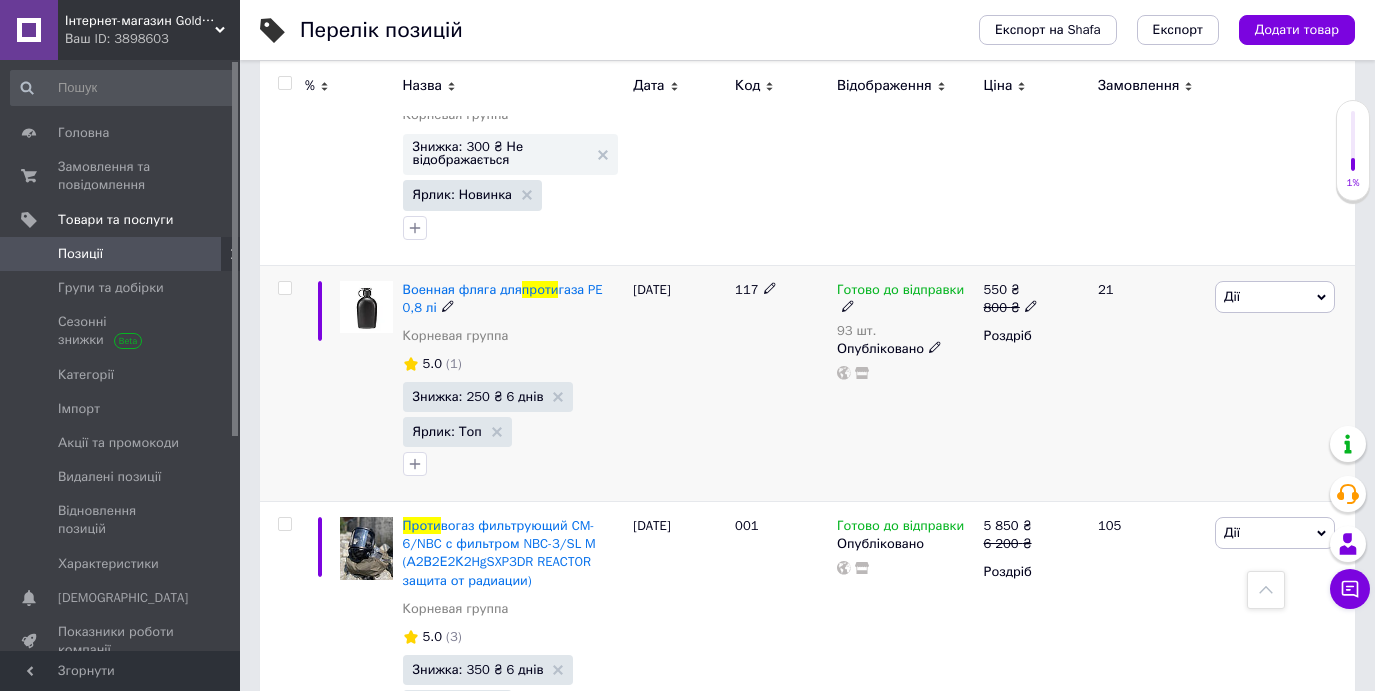 scroll, scrollTop: 3094, scrollLeft: 0, axis: vertical 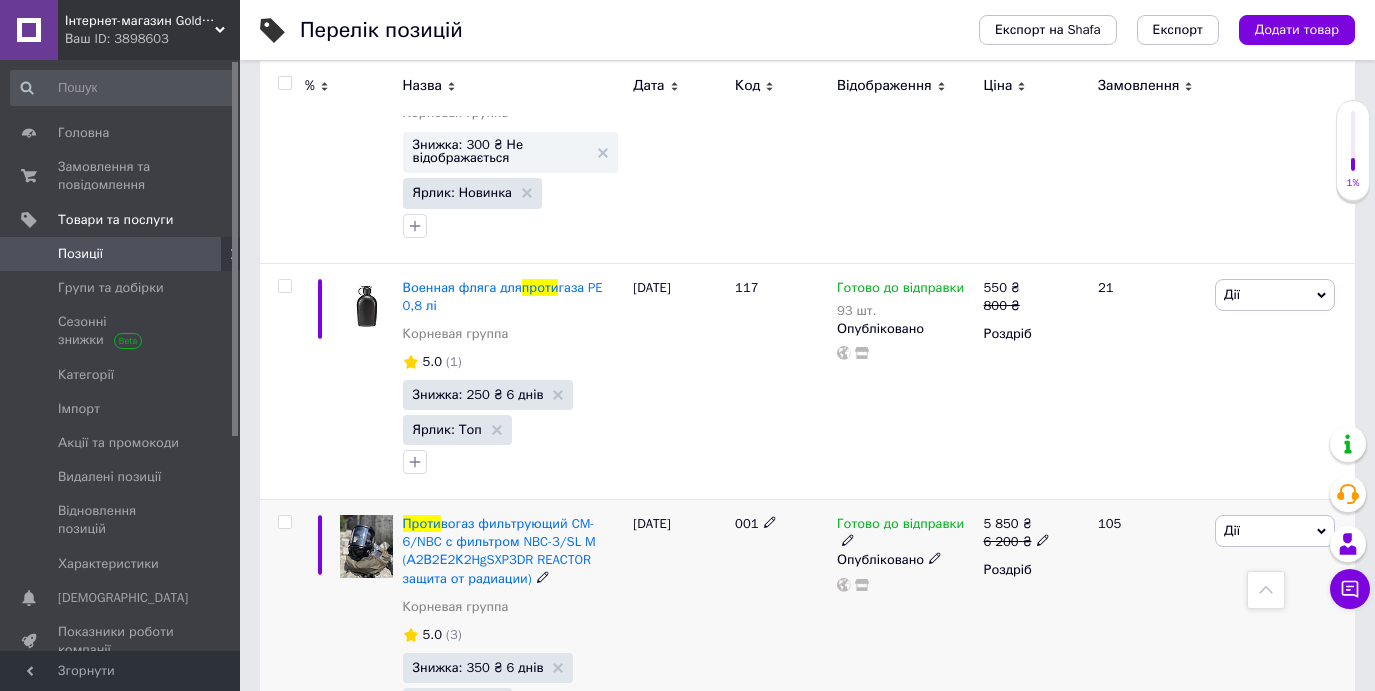 click on "Дії" at bounding box center [1275, 531] 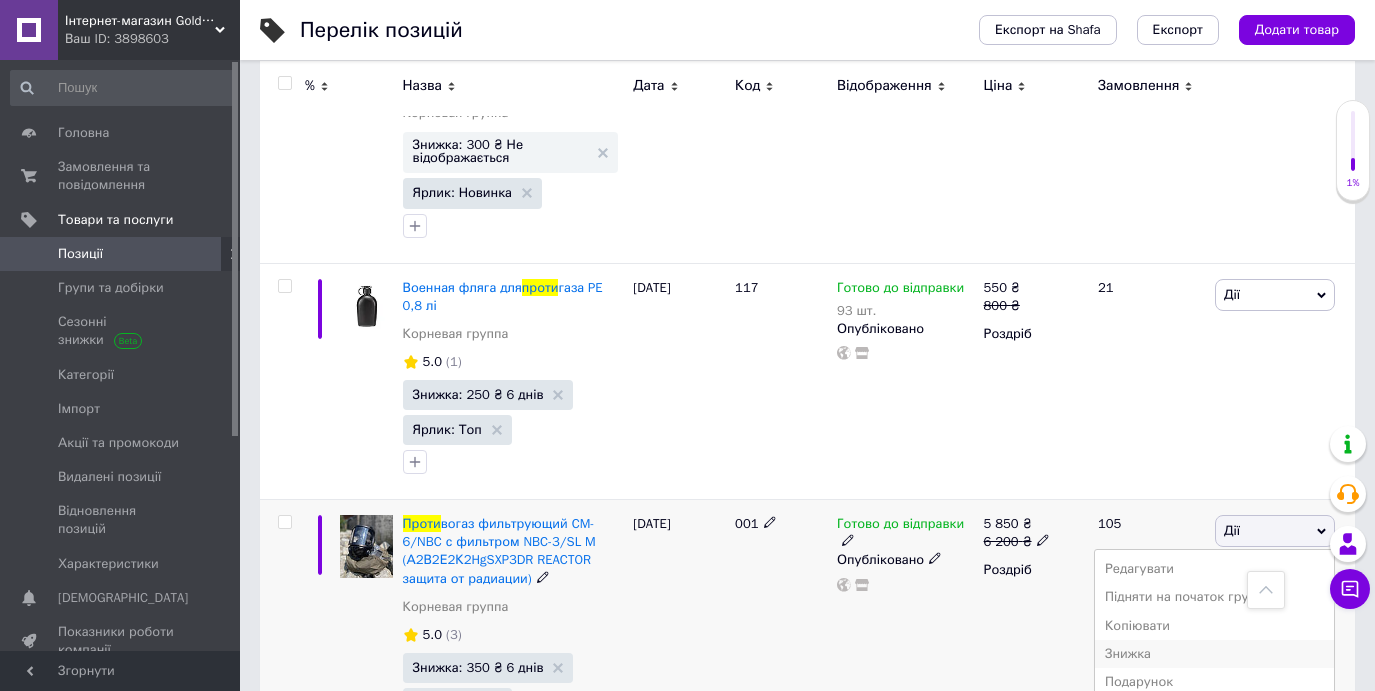 click on "Знижка" at bounding box center (1214, 654) 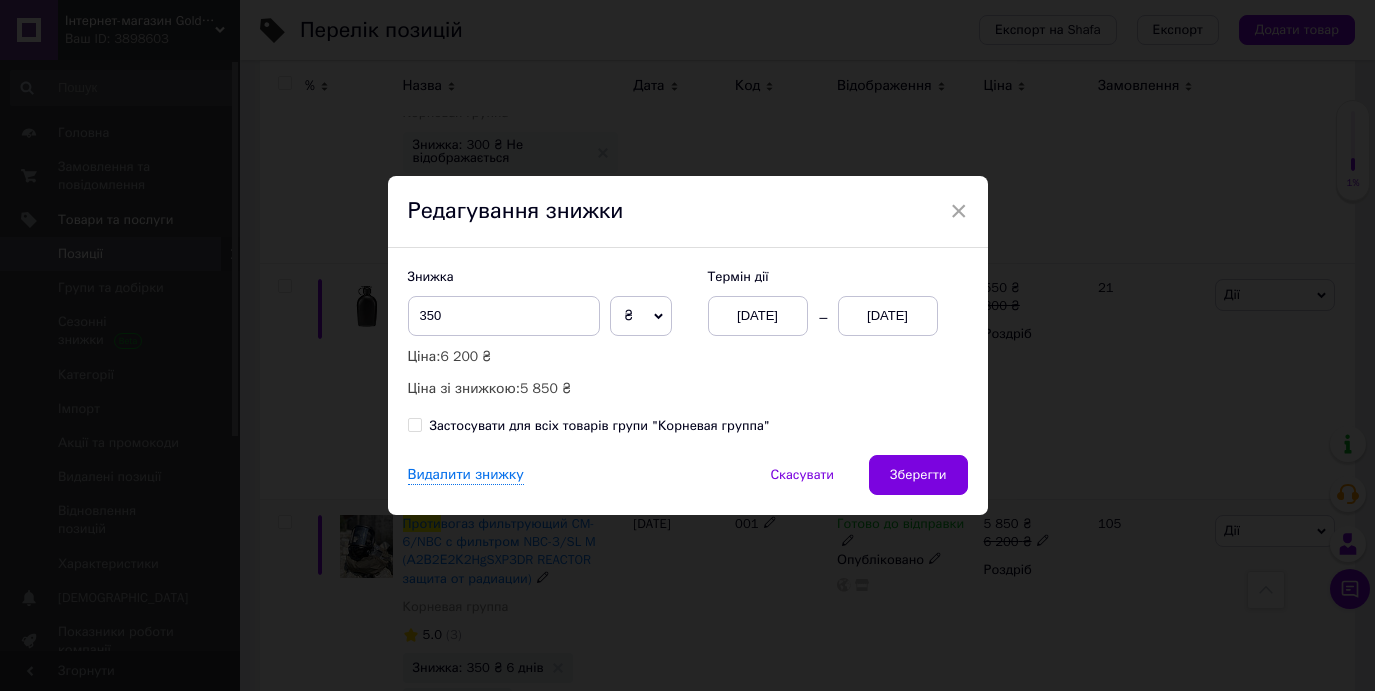 click on "Знижка 350 ₴ % Ціна:  6 200   ₴ Ціна зі знижкою:  5 850   ₴" at bounding box center [548, 334] 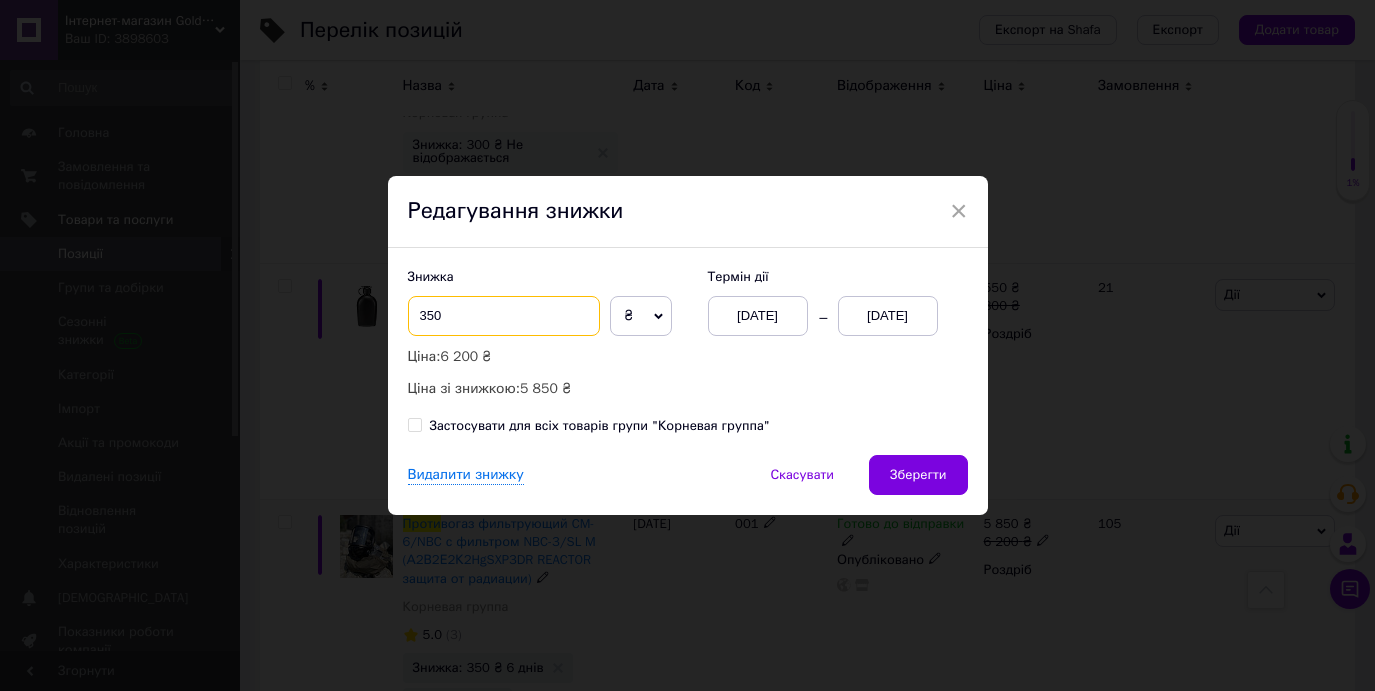 click on "350" at bounding box center (504, 316) 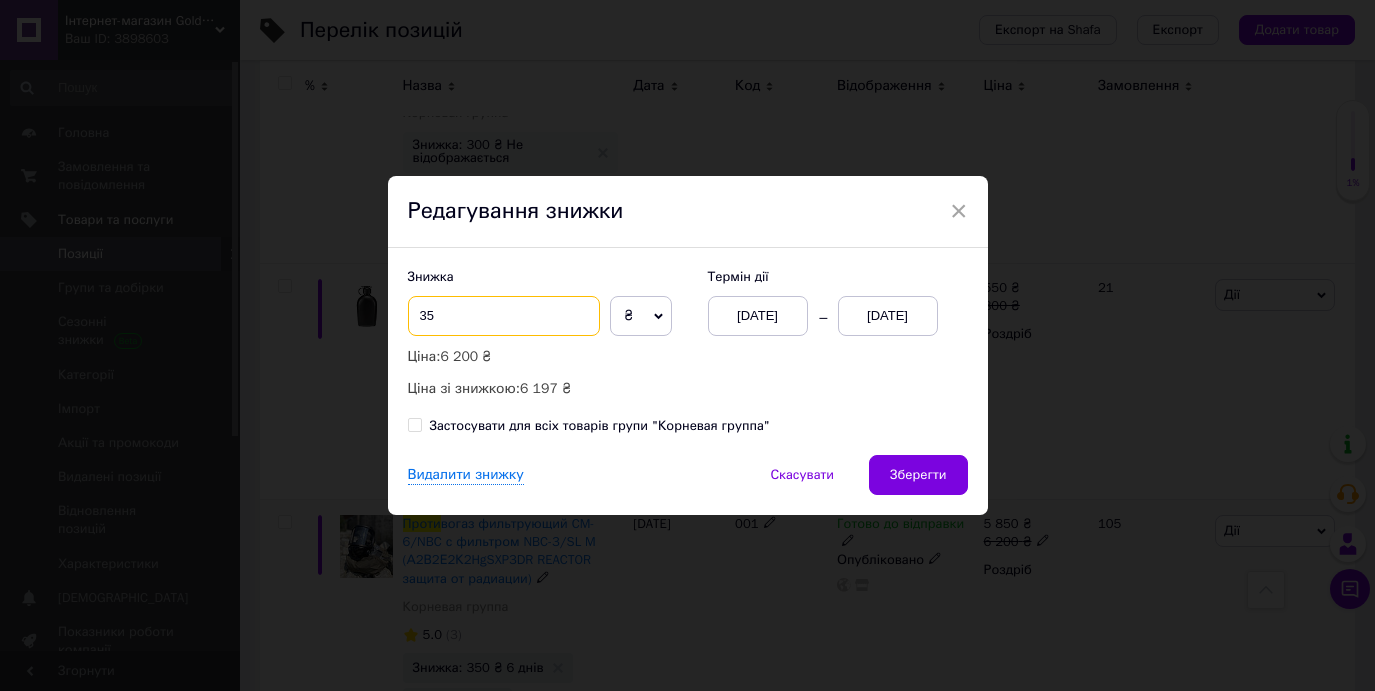 type on "3" 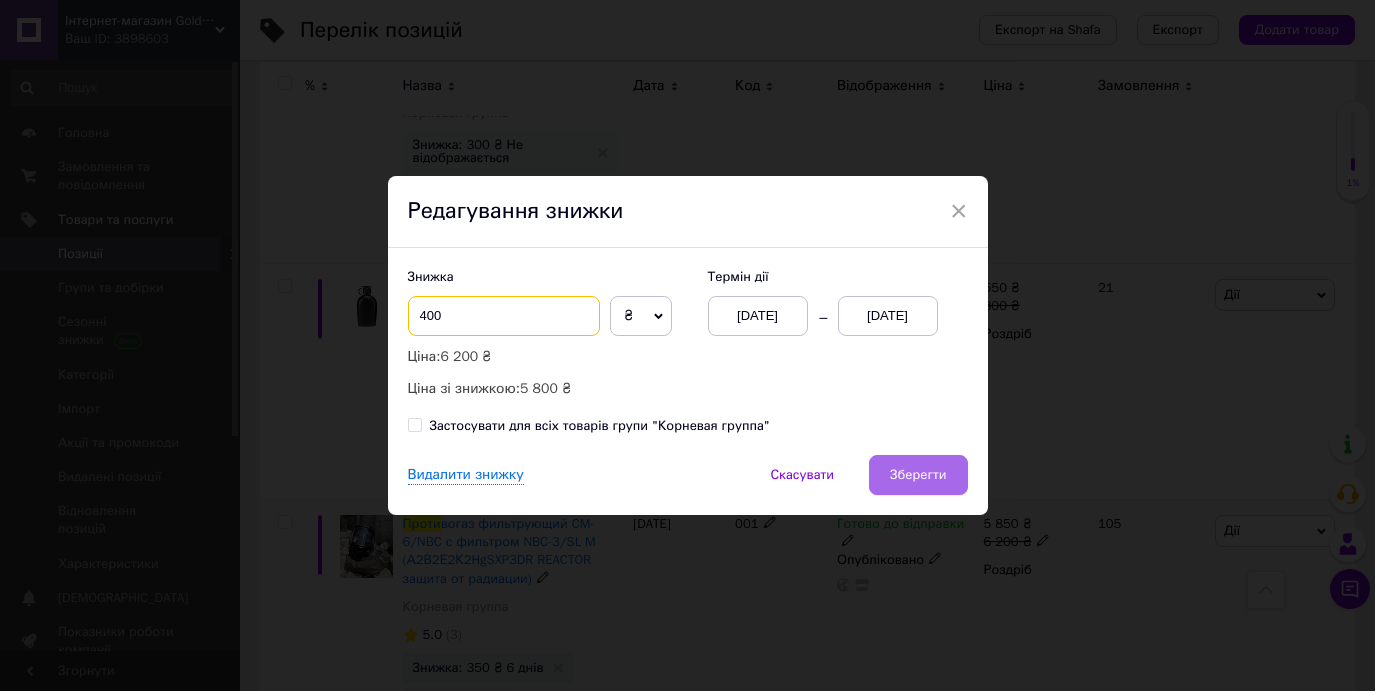 type on "400" 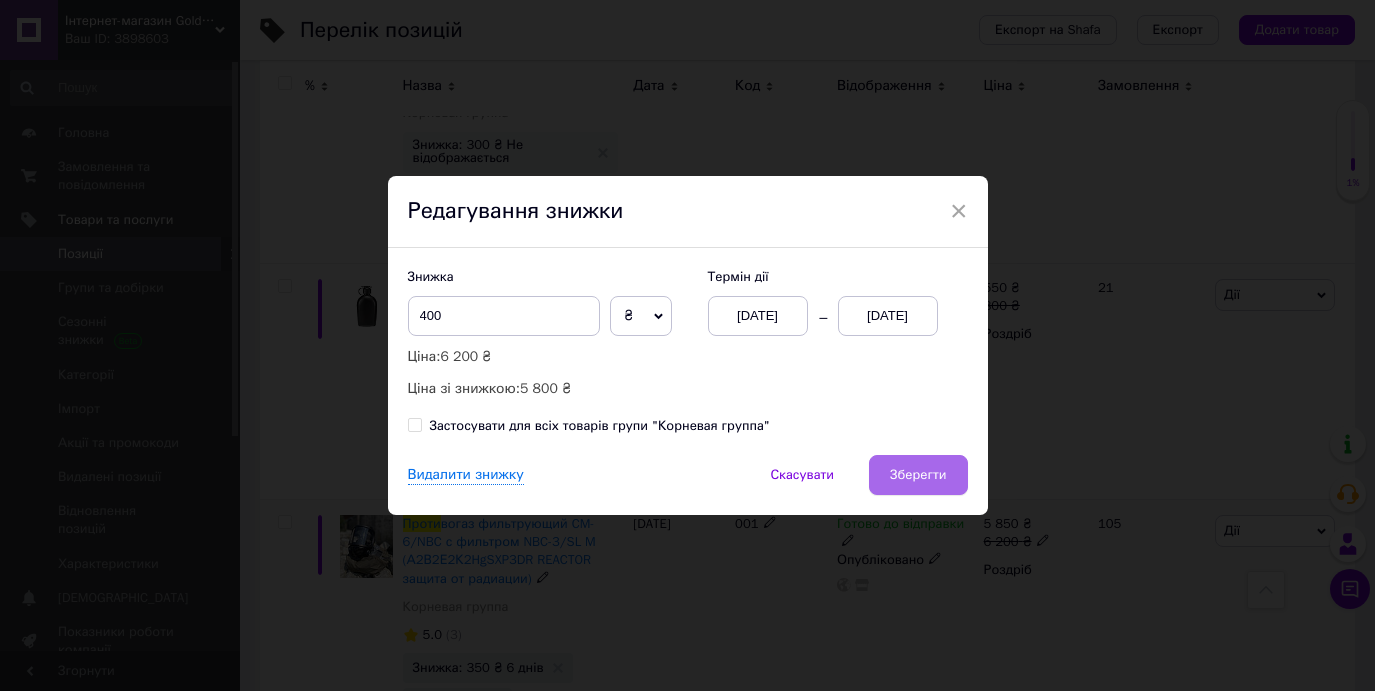 click on "Зберегти" at bounding box center [918, 475] 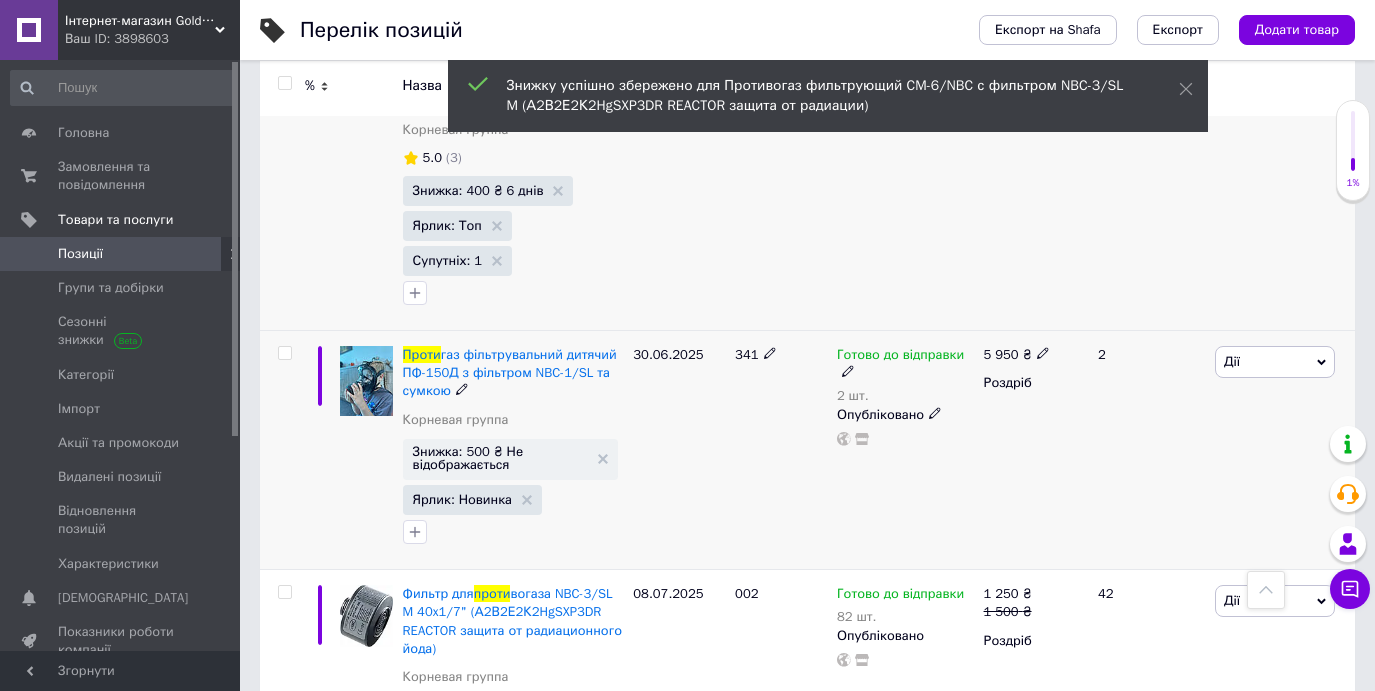 scroll, scrollTop: 3573, scrollLeft: 0, axis: vertical 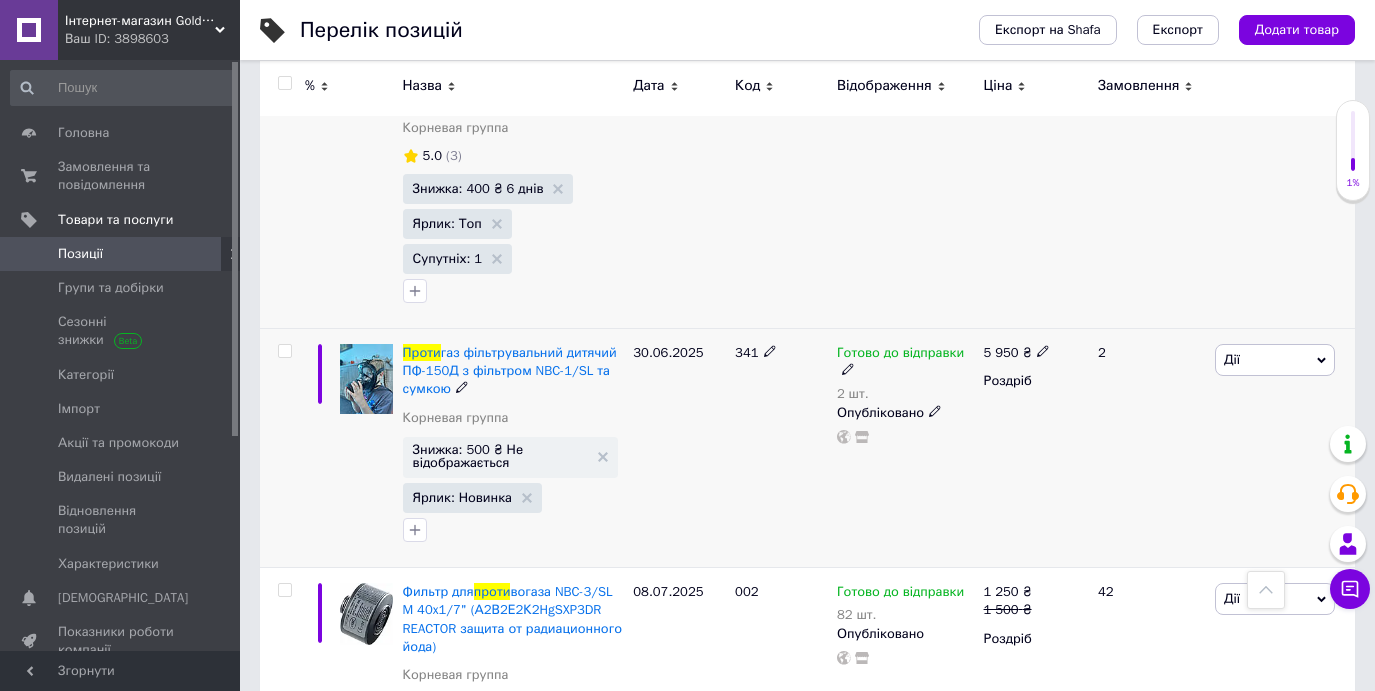 click on "Дії" at bounding box center [1275, 360] 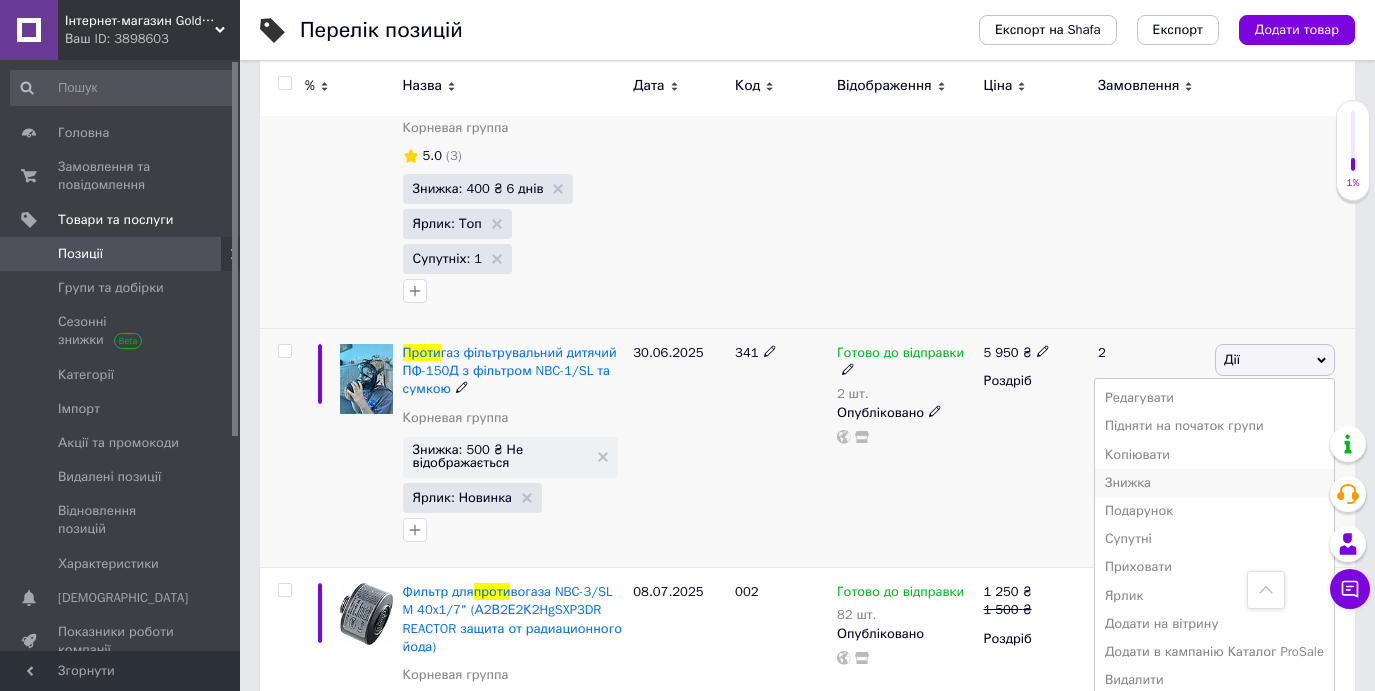 click on "Знижка" at bounding box center (1214, 483) 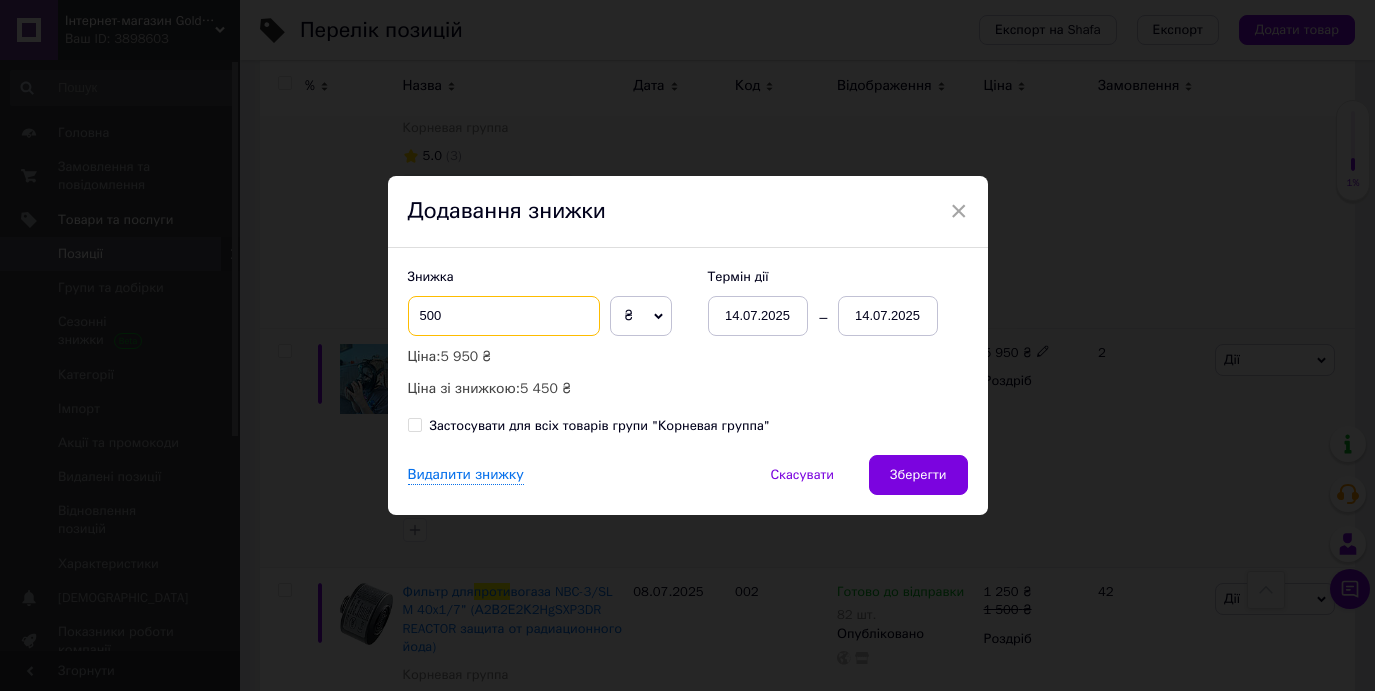 click on "500" at bounding box center [504, 316] 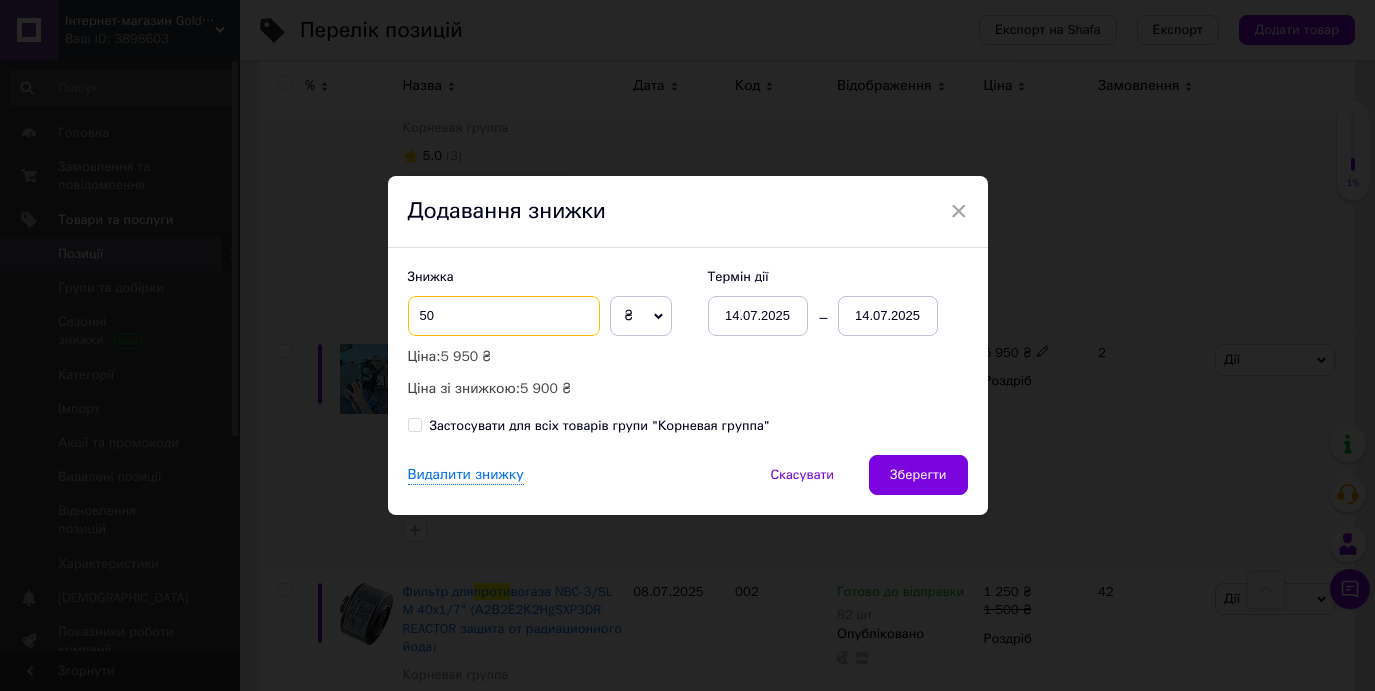 type on "5" 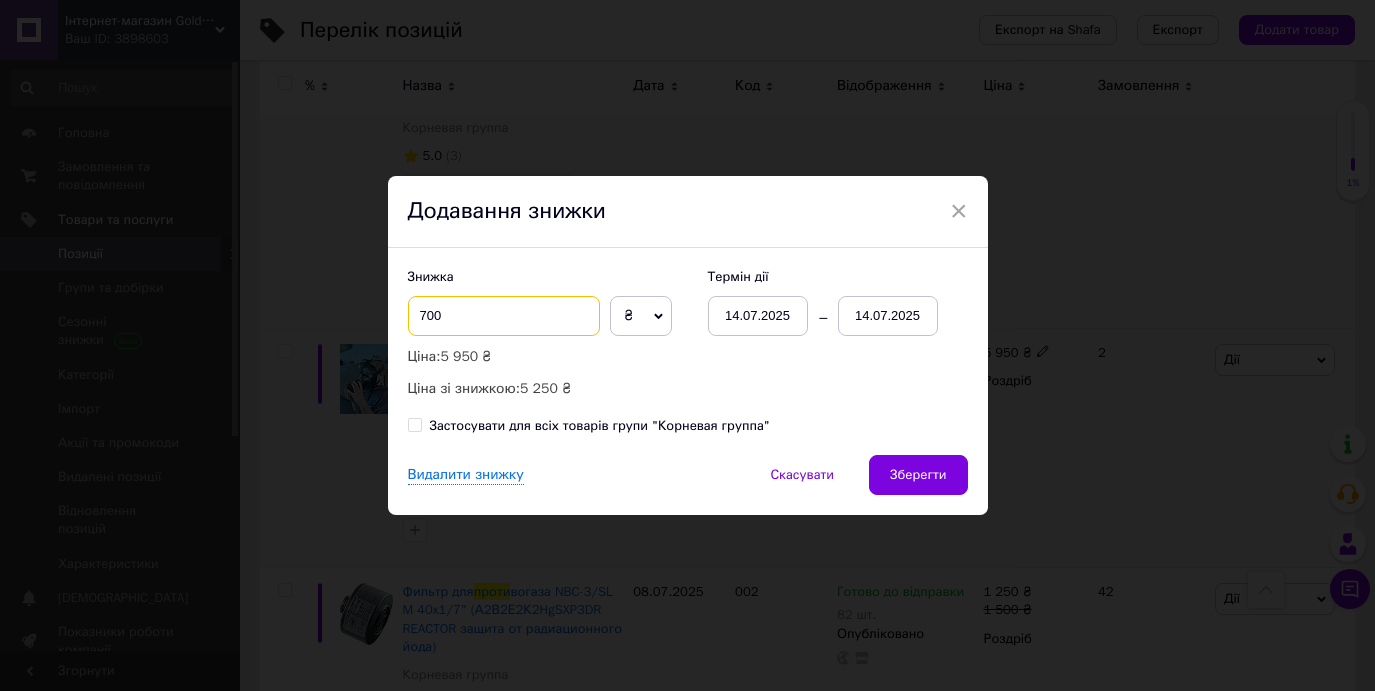type on "700" 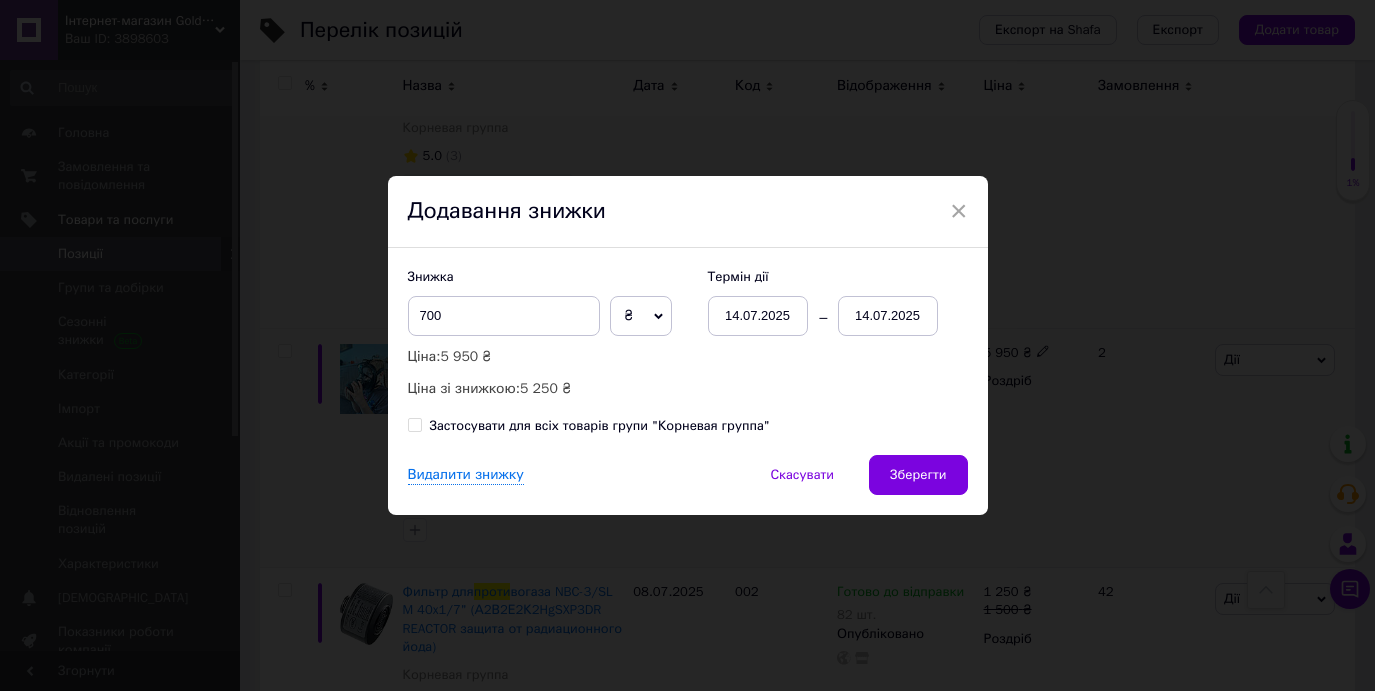 click on "14.07.2025" at bounding box center [888, 316] 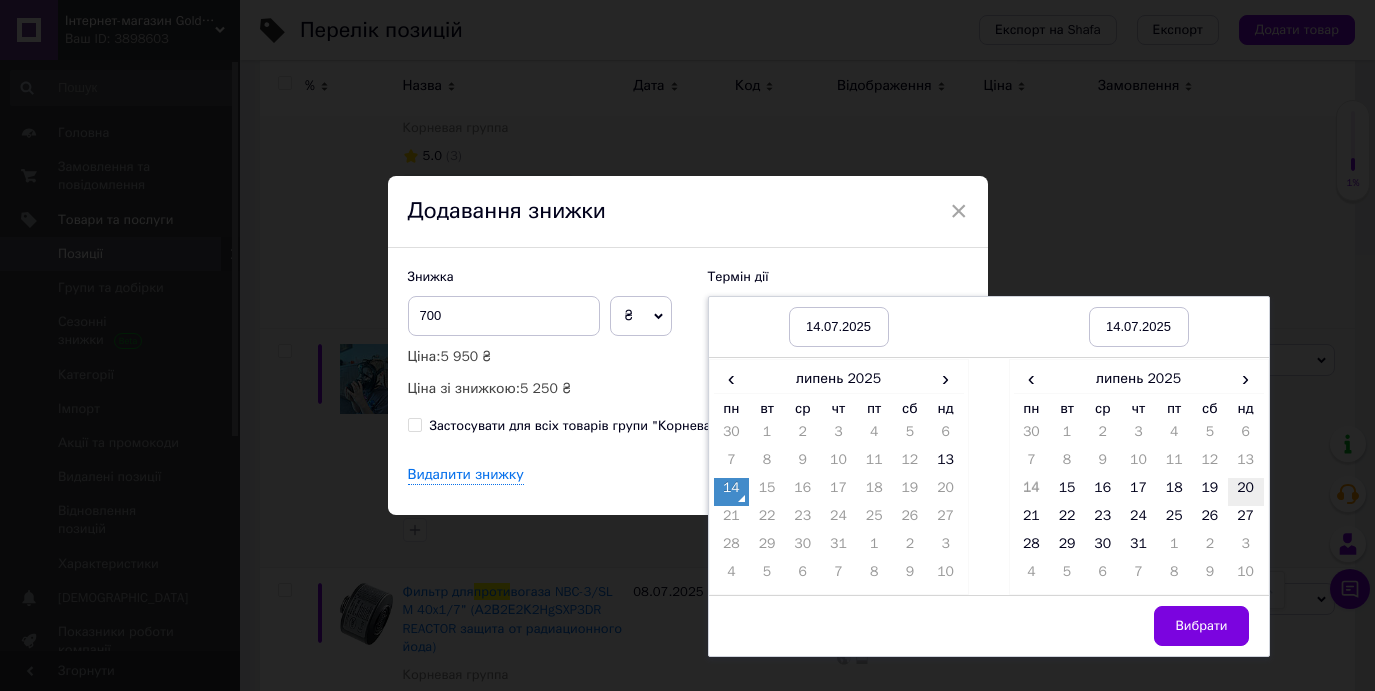 click on "20" at bounding box center (1246, 492) 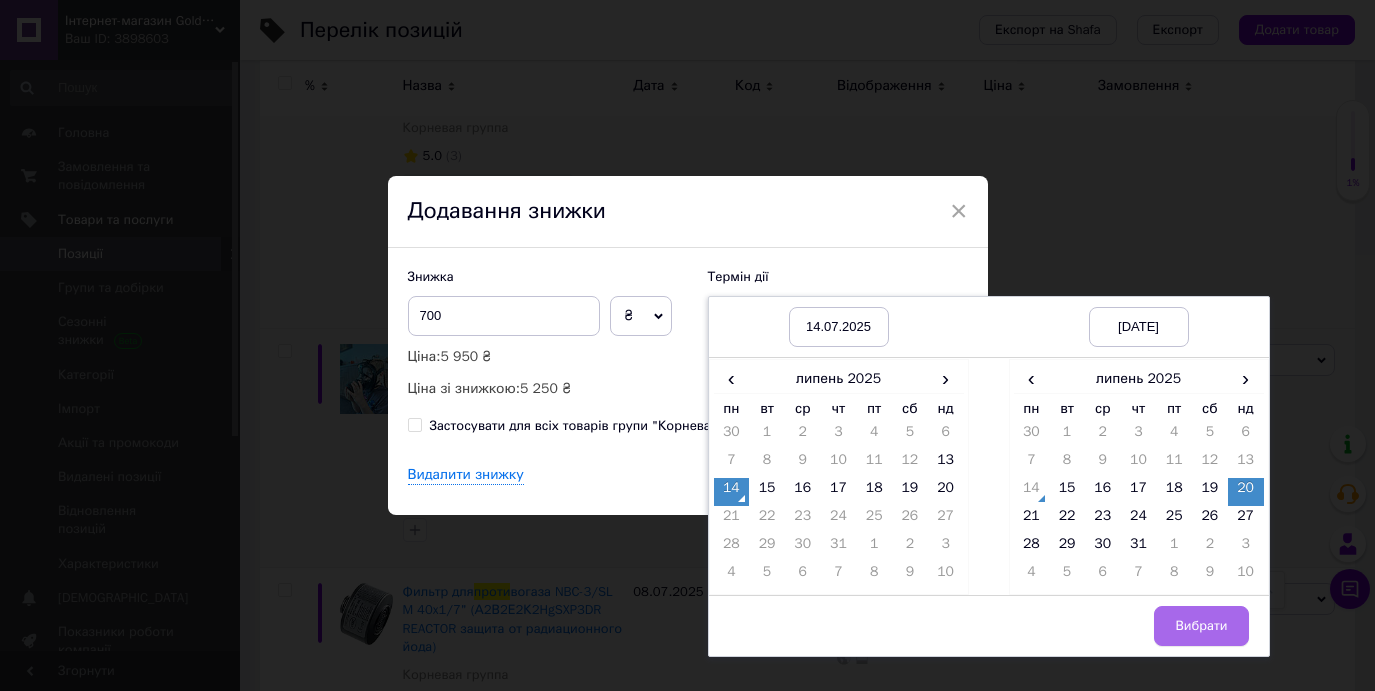 click on "Вибрати" at bounding box center (1201, 626) 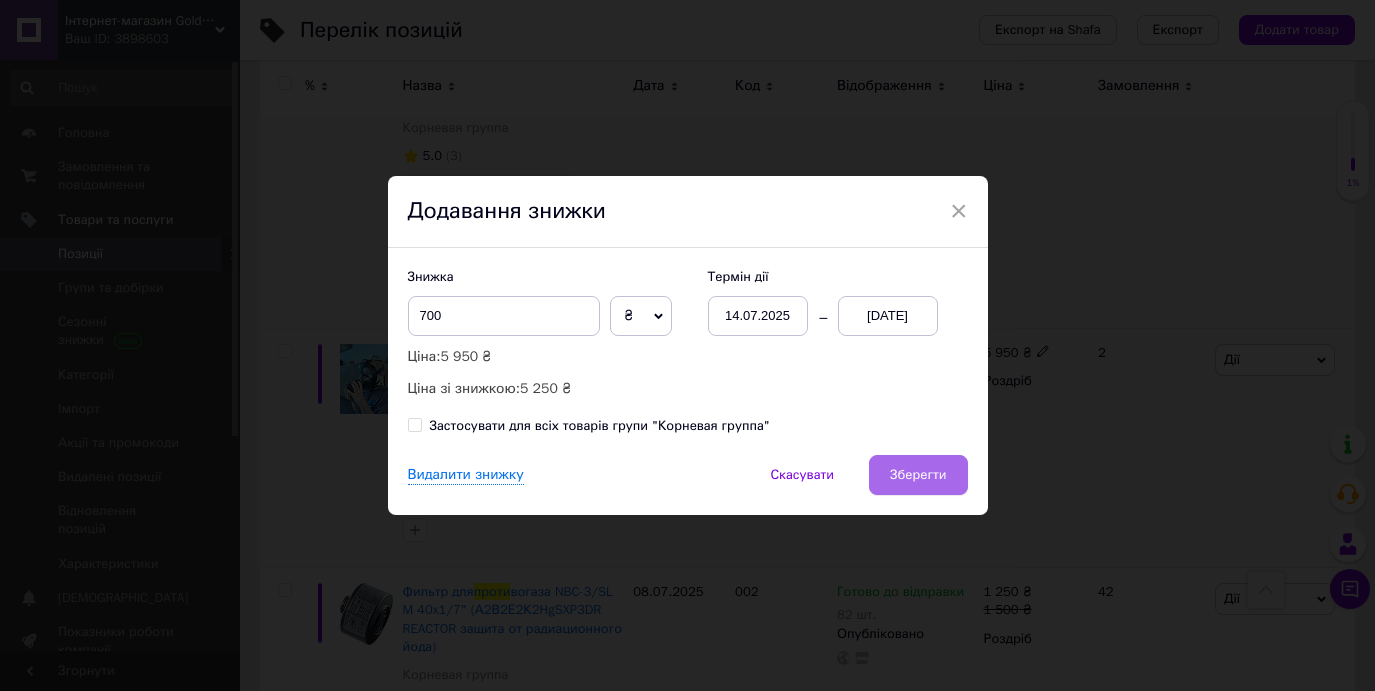 click on "Зберегти" at bounding box center [918, 475] 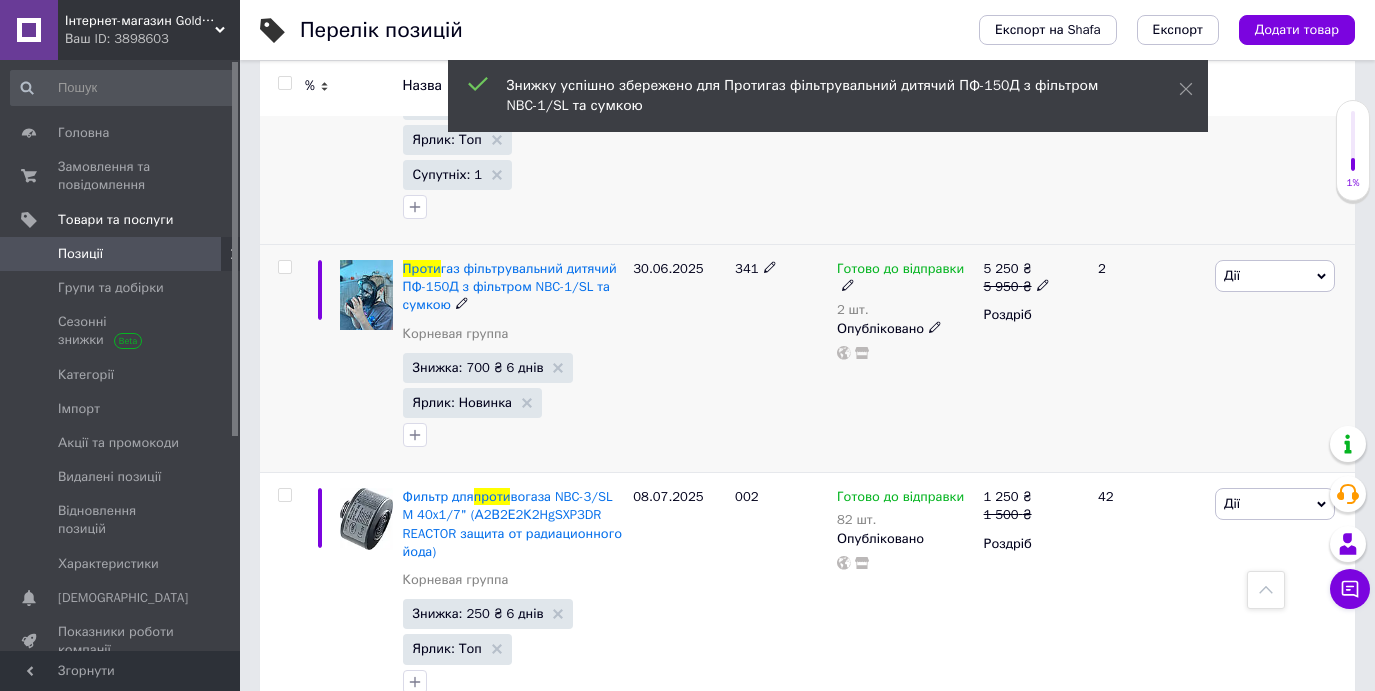 scroll, scrollTop: 3663, scrollLeft: 0, axis: vertical 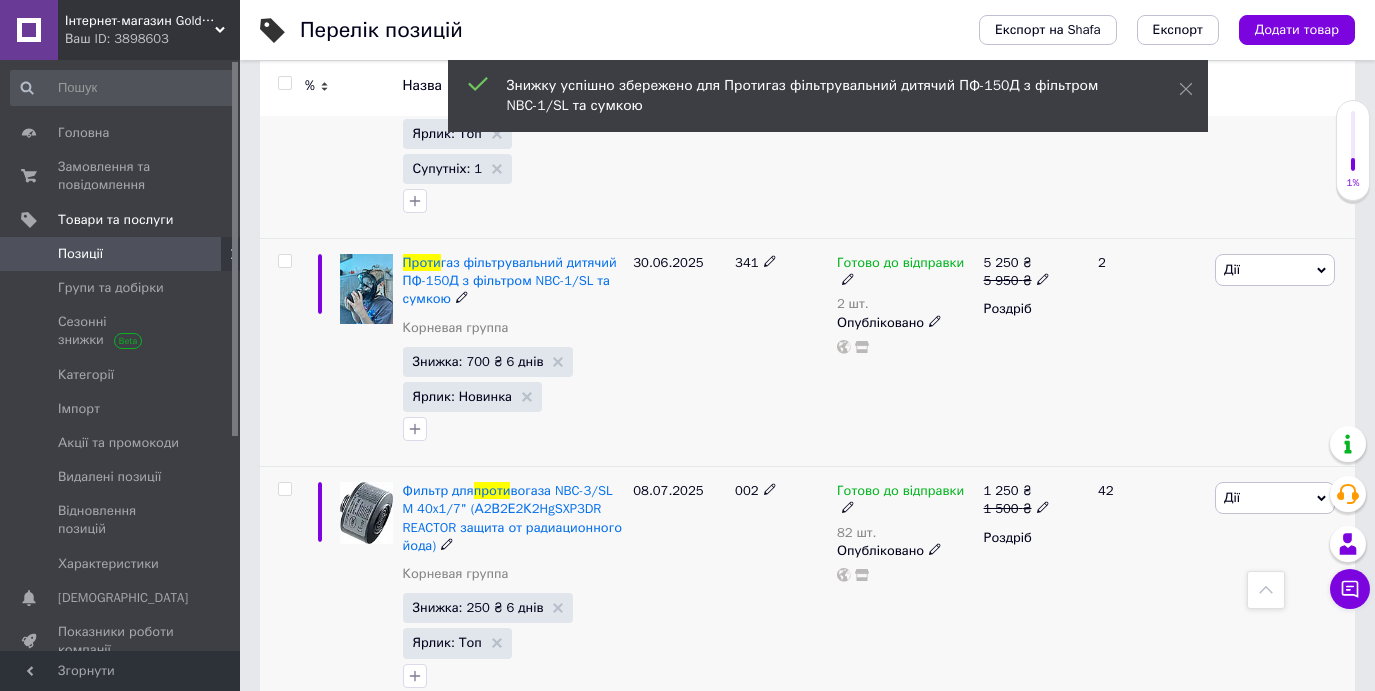 click on "Дії" at bounding box center (1275, 498) 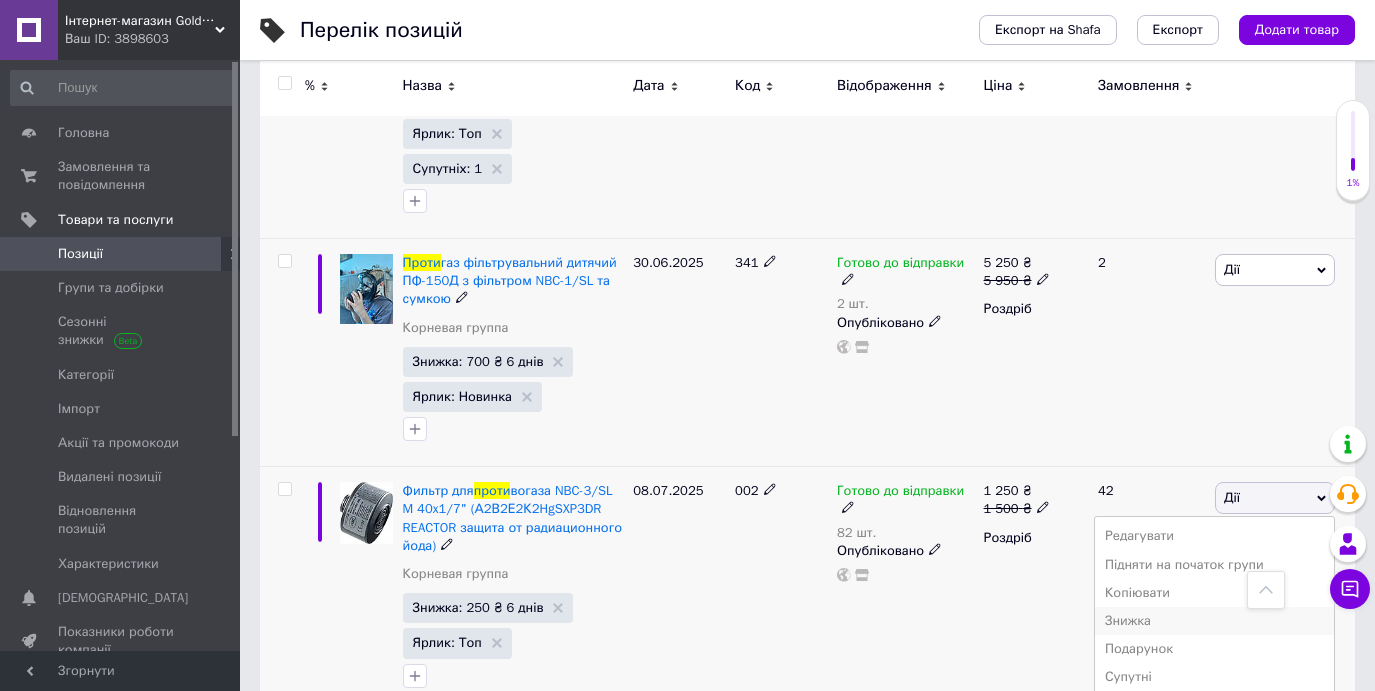 click on "Знижка" at bounding box center (1214, 621) 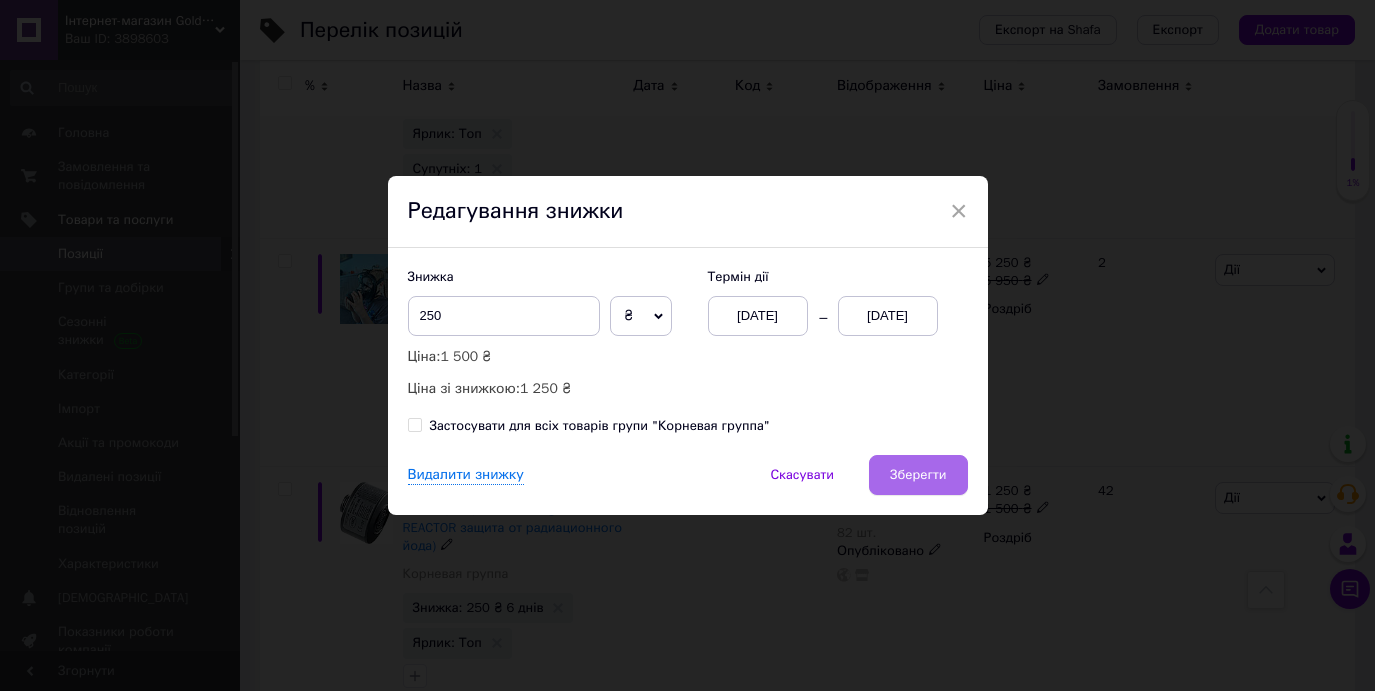click on "Зберегти" at bounding box center (918, 475) 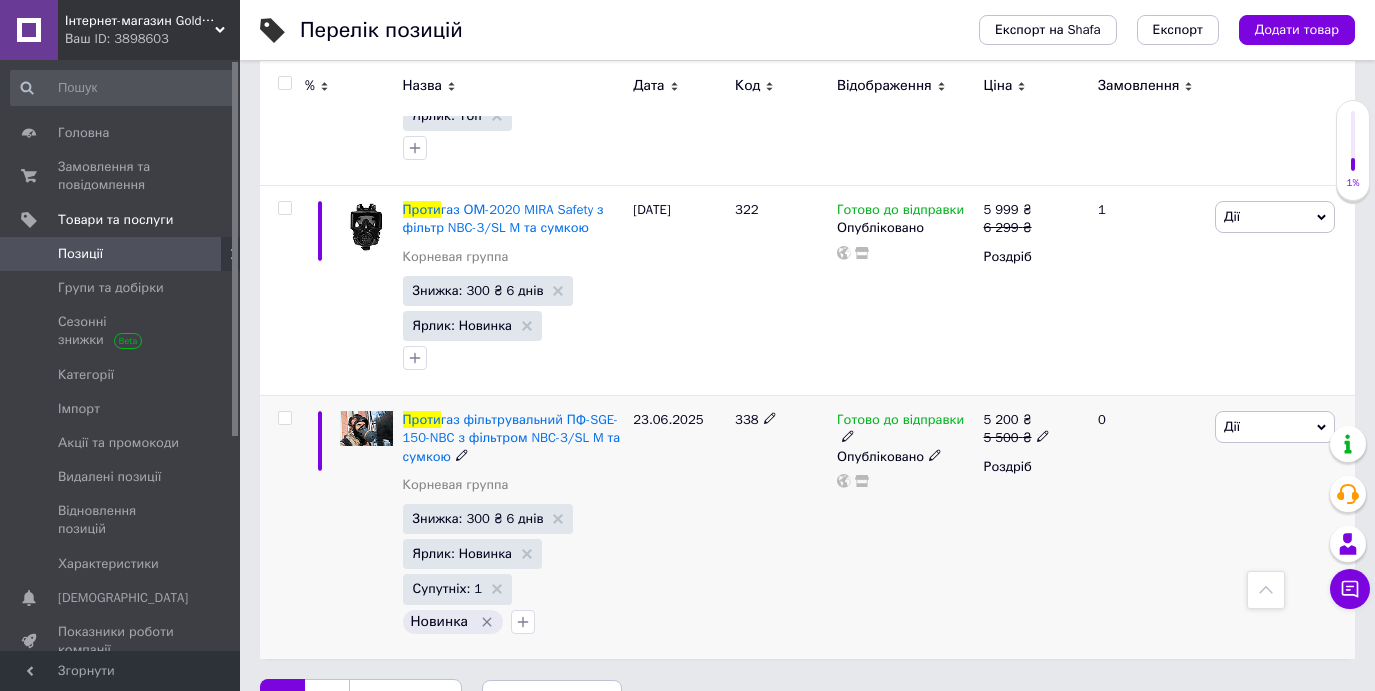 scroll, scrollTop: 4444, scrollLeft: 0, axis: vertical 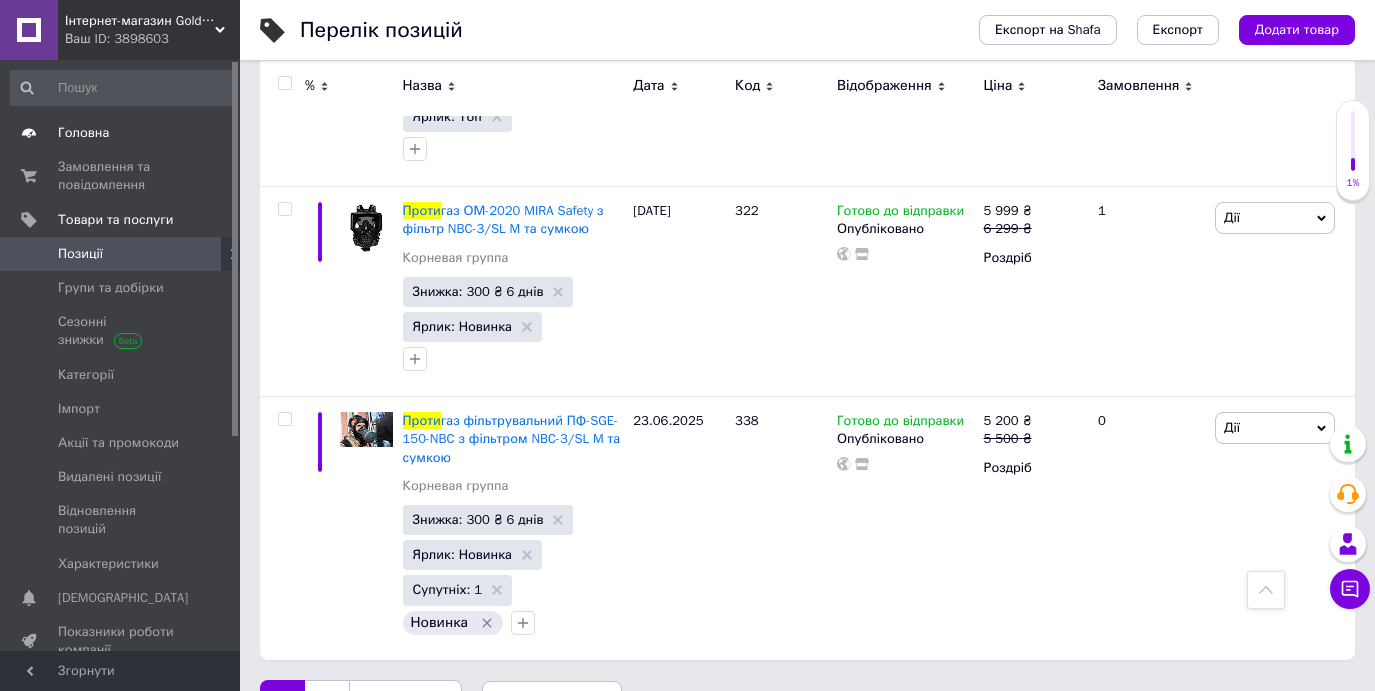 click on "Головна" at bounding box center (83, 133) 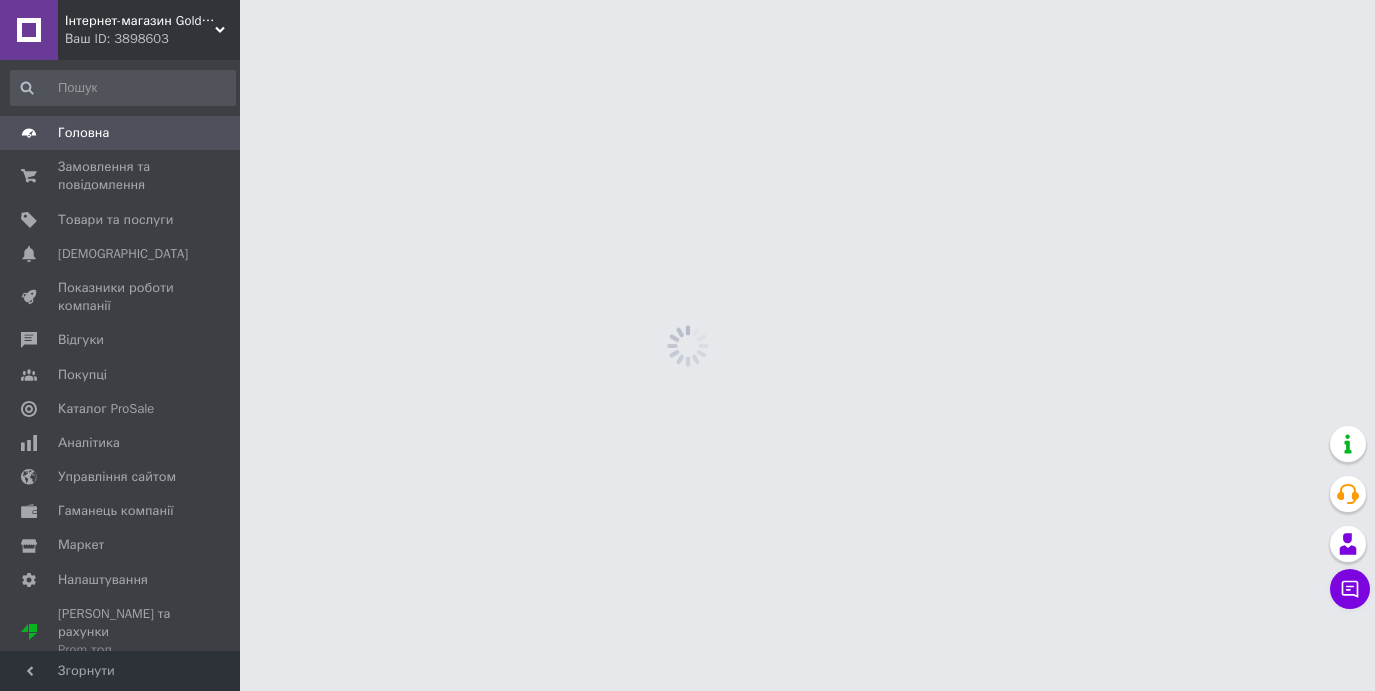scroll, scrollTop: 0, scrollLeft: 0, axis: both 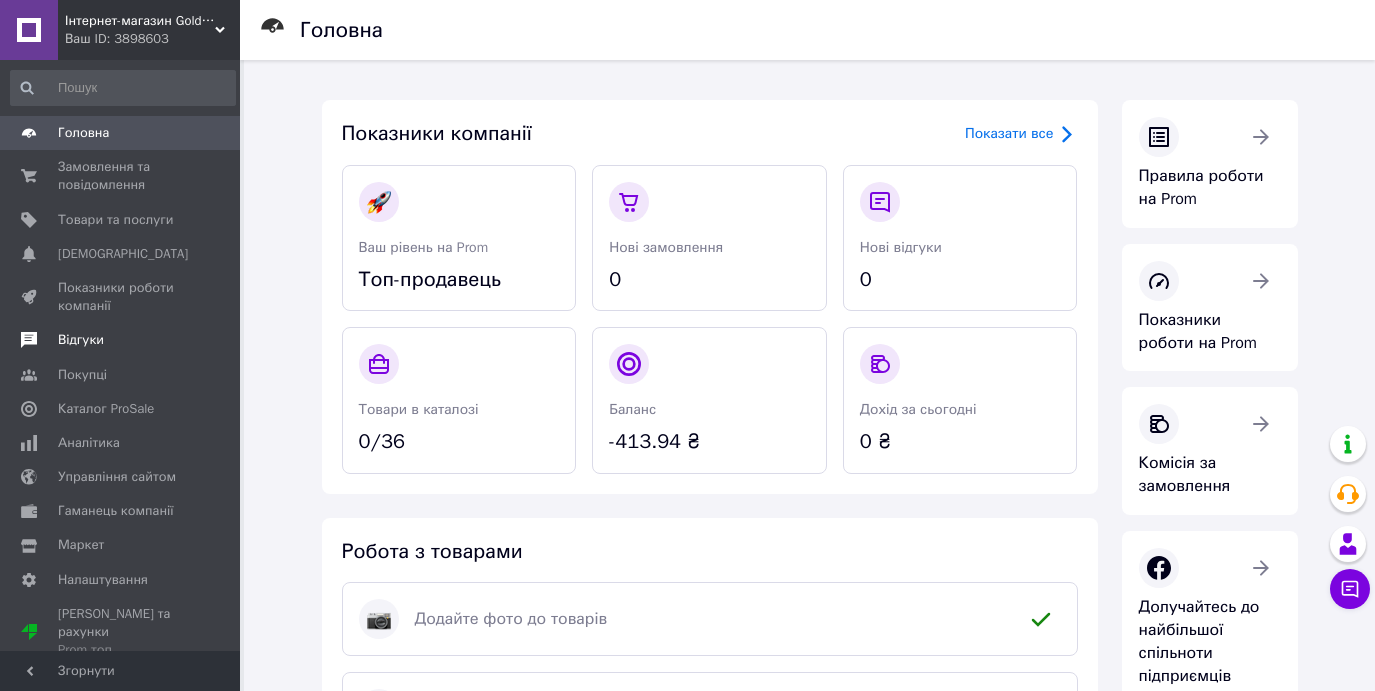 click on "Відгуки" at bounding box center (121, 340) 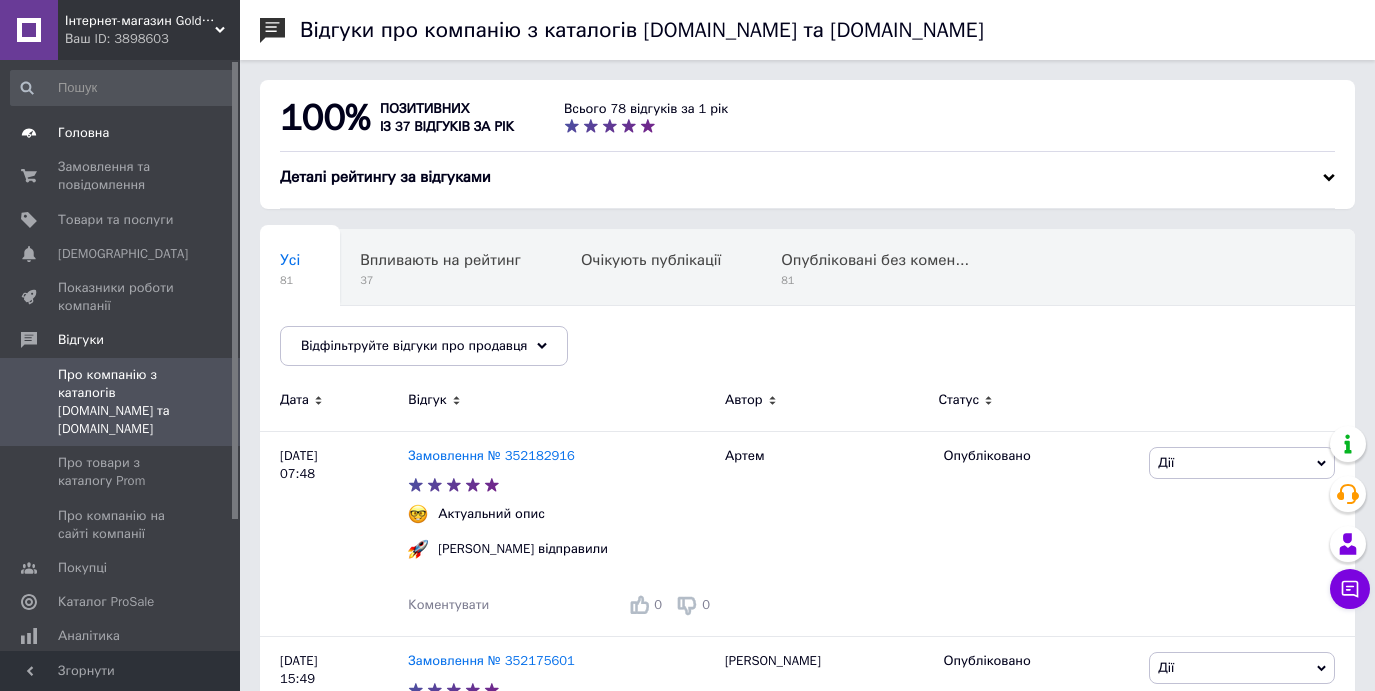 click on "Головна" at bounding box center [121, 133] 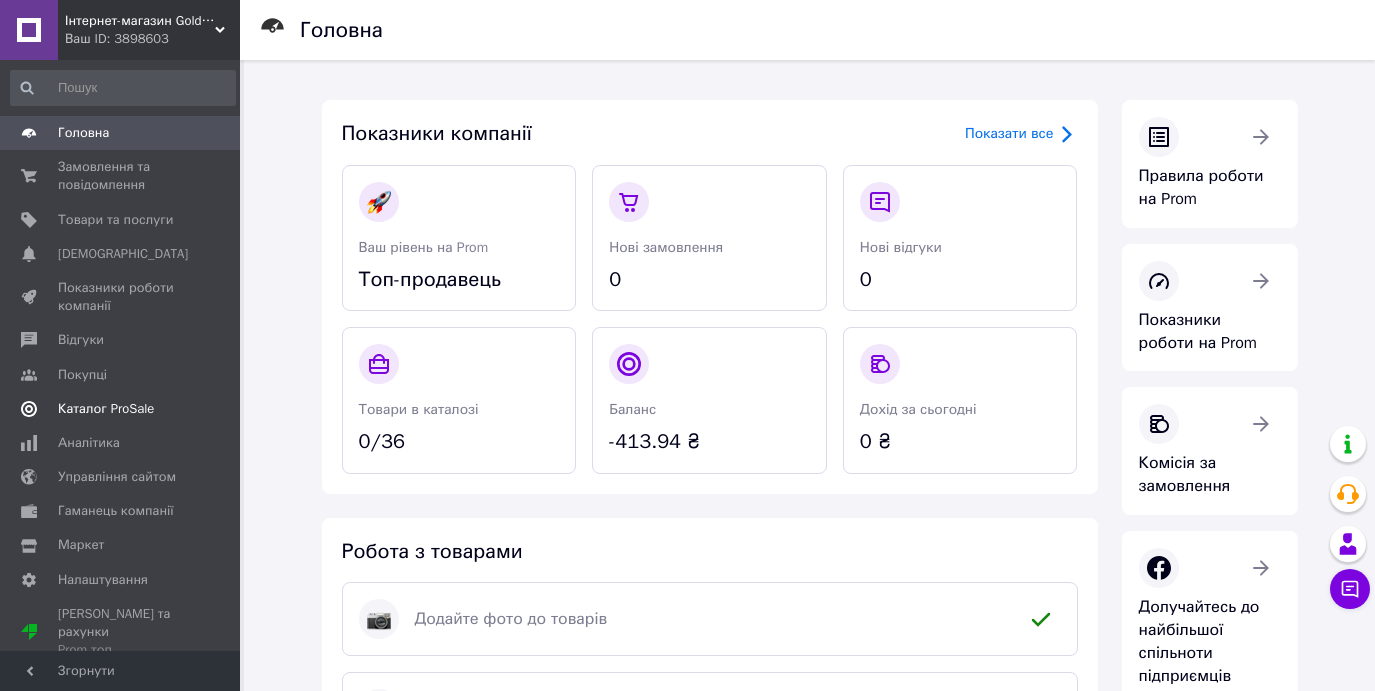 click on "Каталог ProSale" at bounding box center [106, 409] 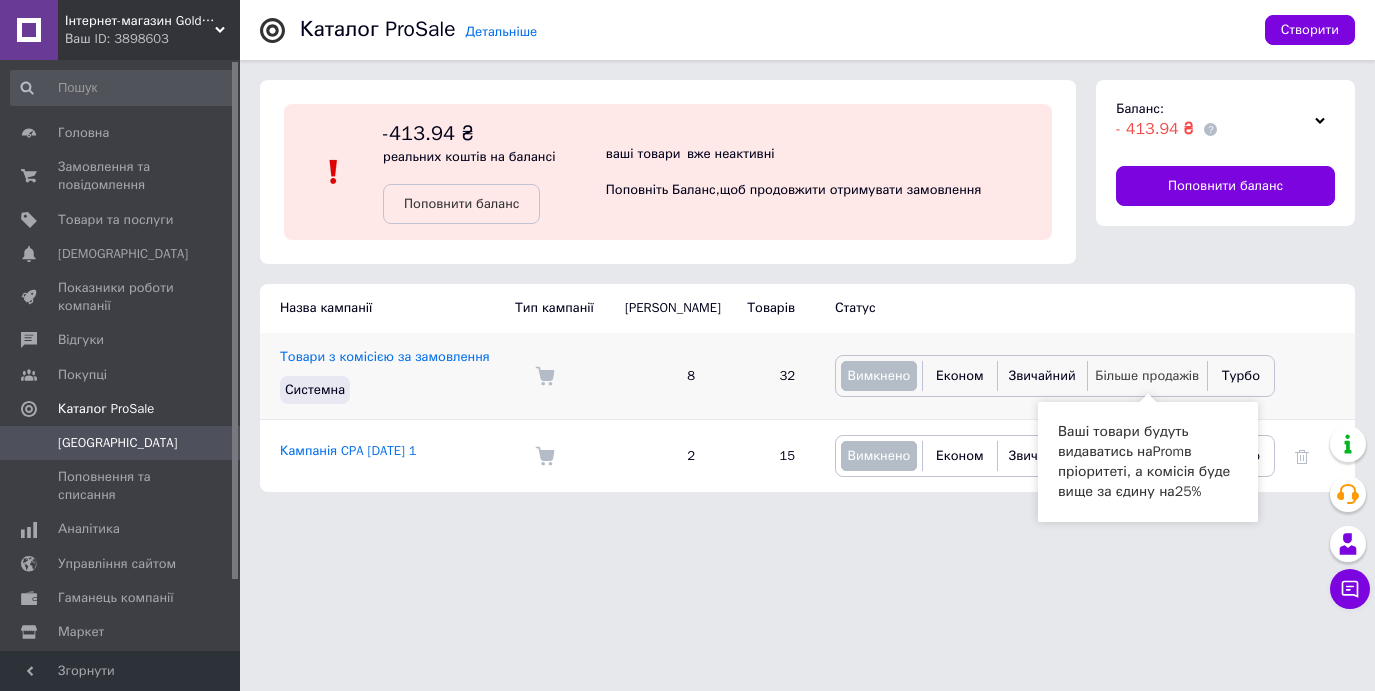 click on "Більше продажів" at bounding box center (1147, 375) 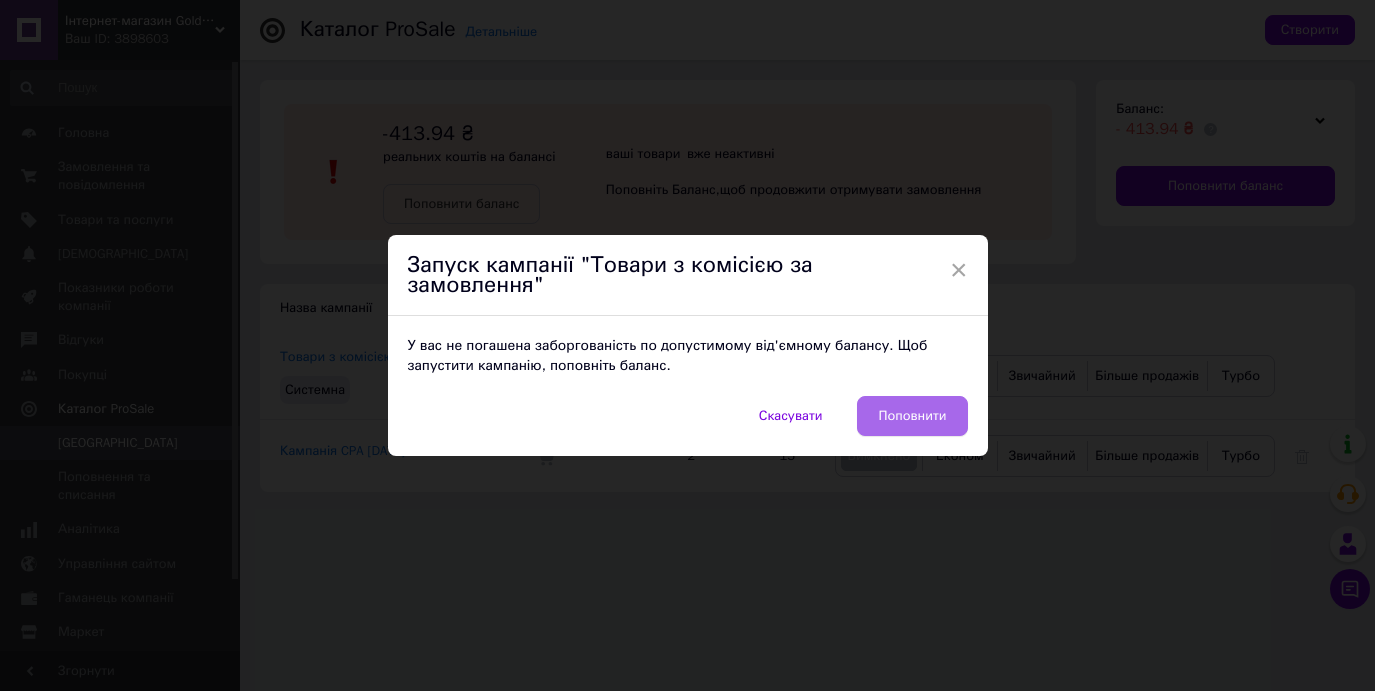 click on "Поповнити" at bounding box center (912, 416) 